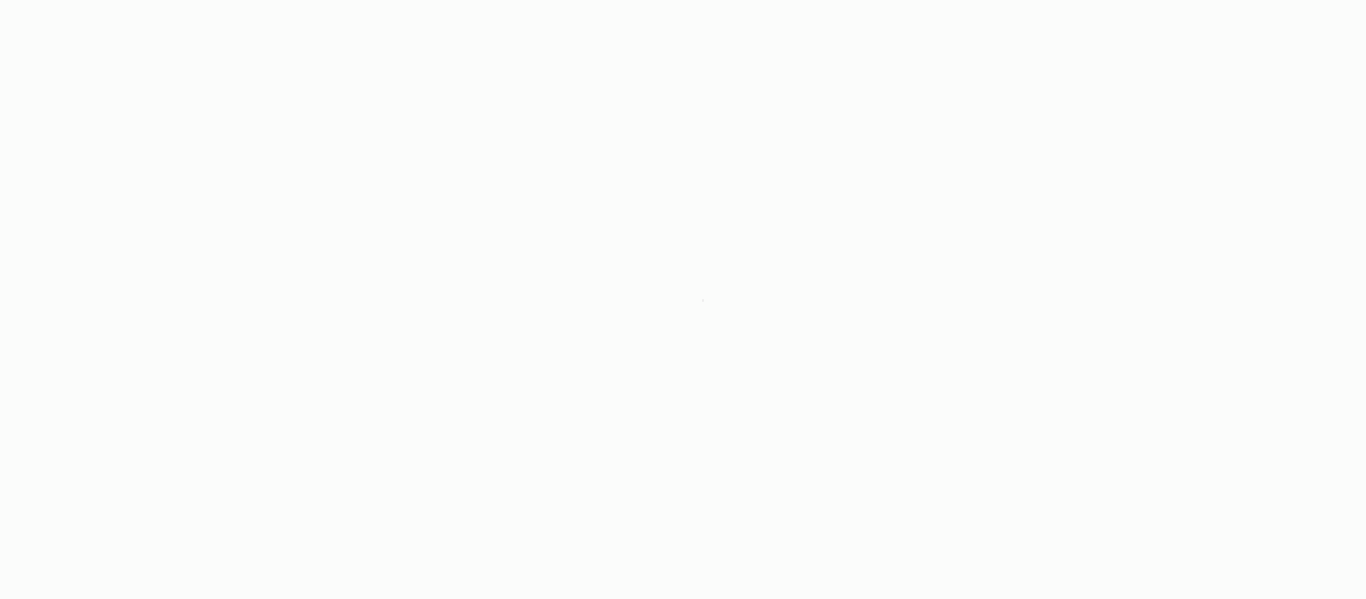 scroll, scrollTop: 0, scrollLeft: 0, axis: both 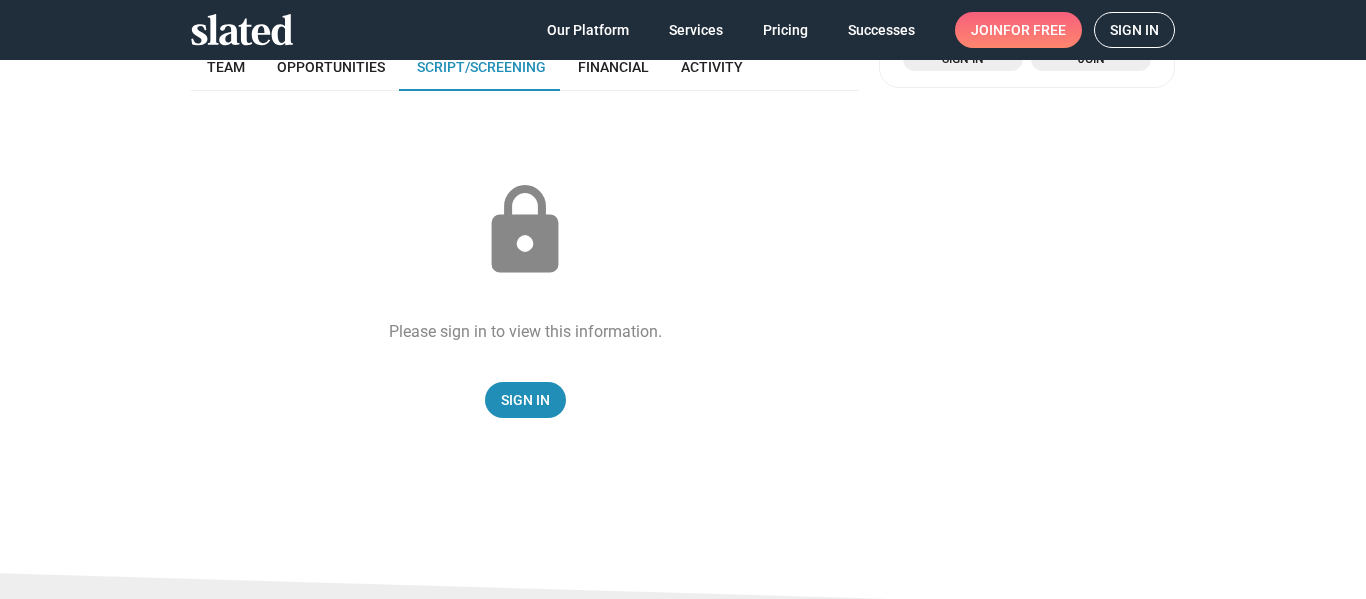 click on "for free" at bounding box center (1034, 30) 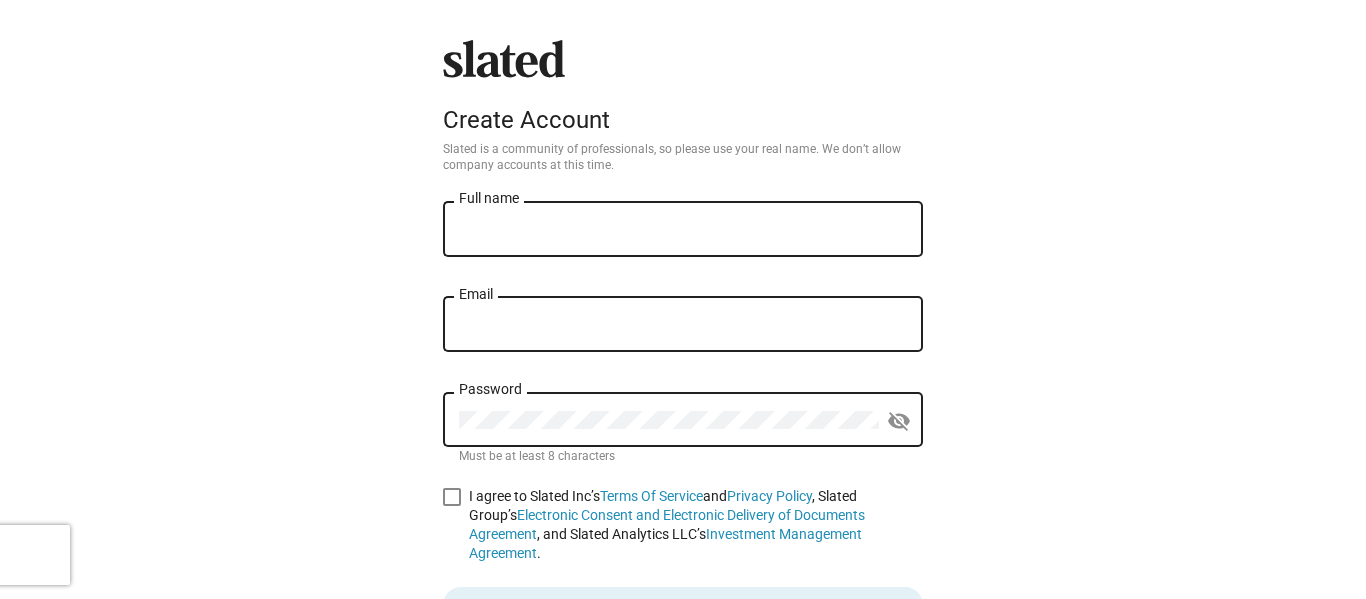 click on "Full name" at bounding box center (683, 230) 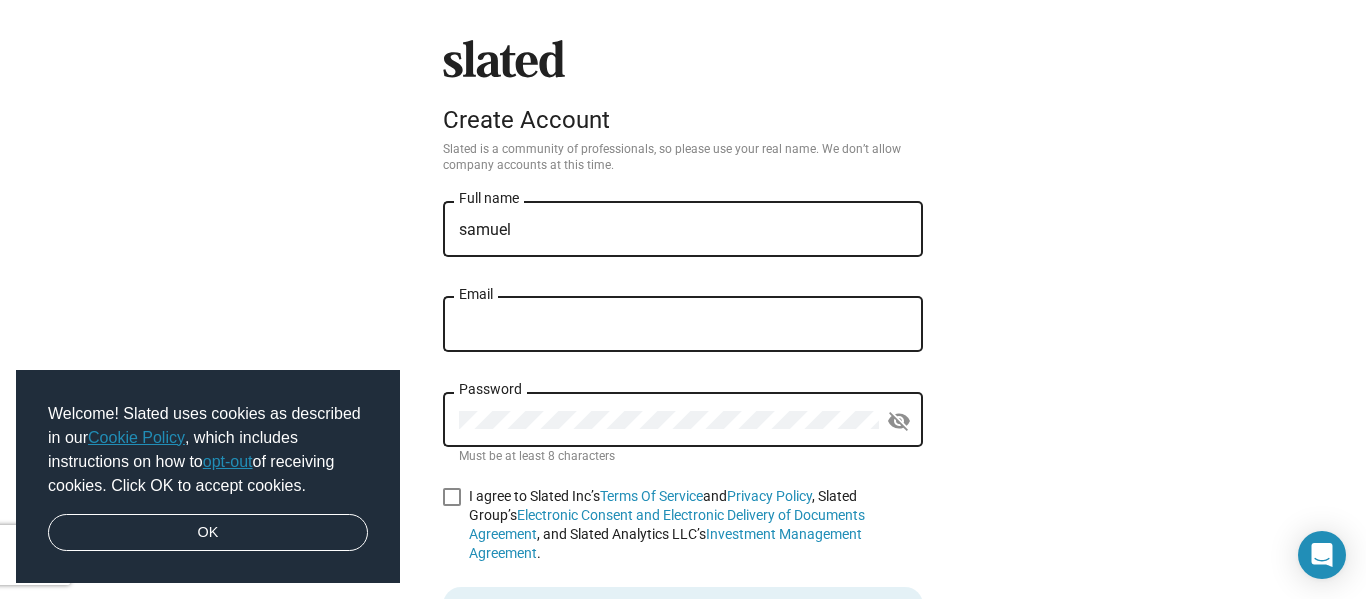 type on "[FIRST] [LAST], [SUFFIX]" 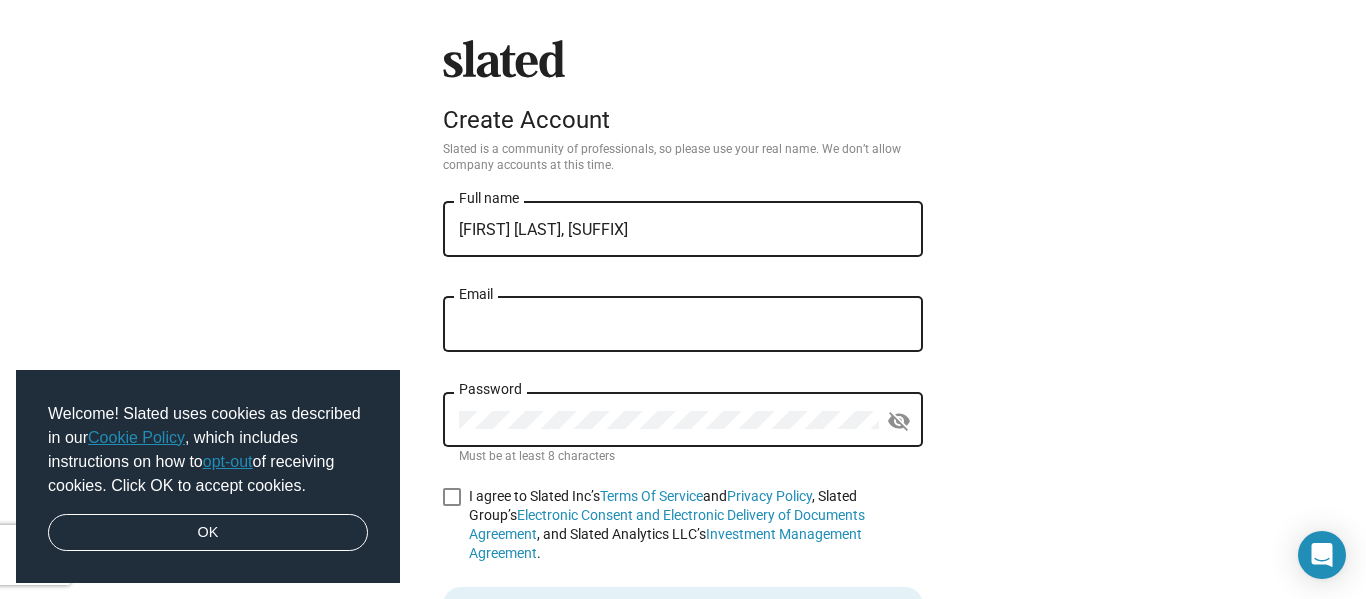 type on "[EMAIL]" 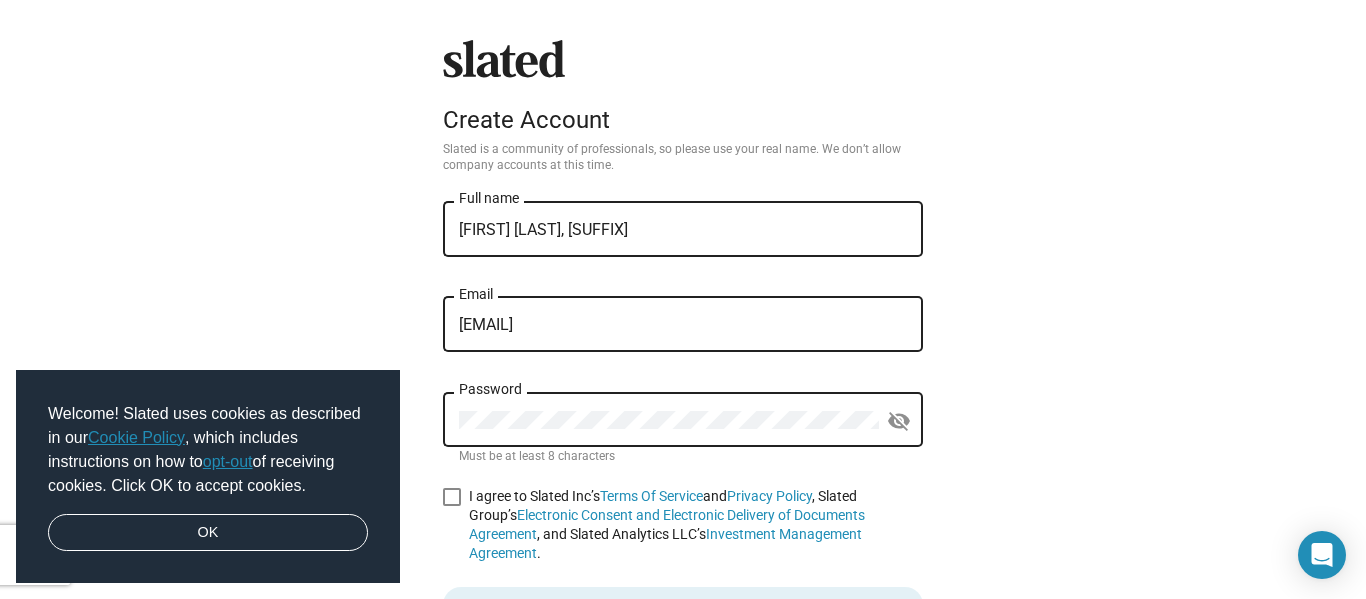 click on "Password" 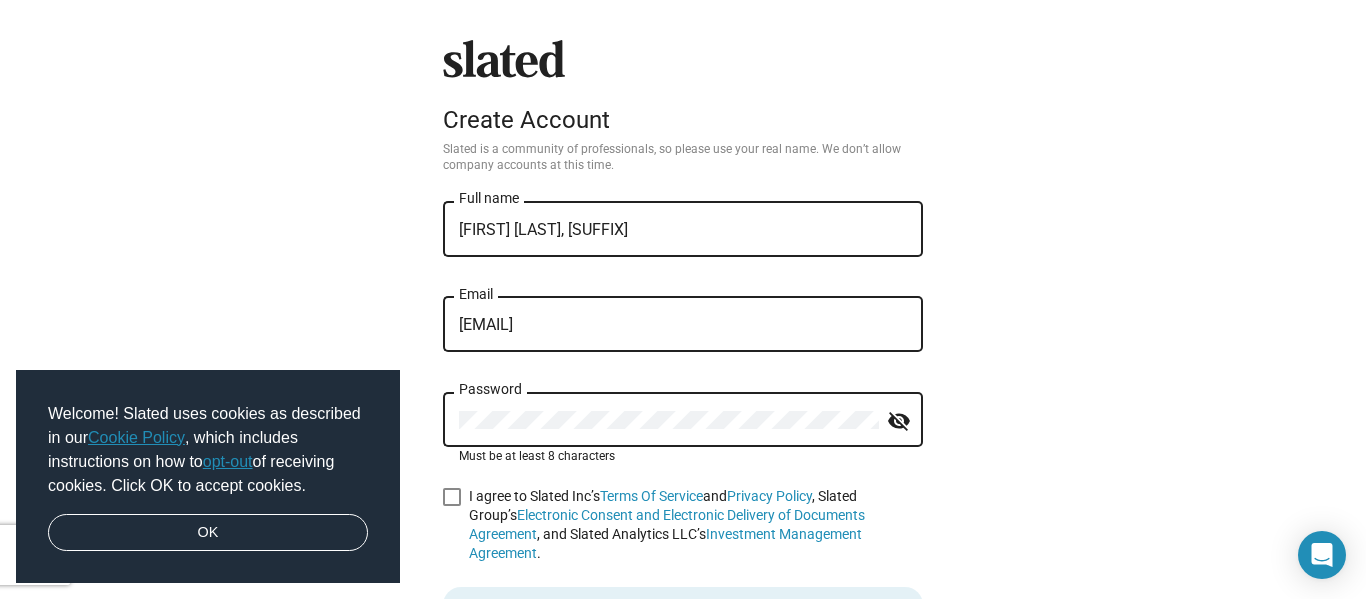 click at bounding box center [452, 497] 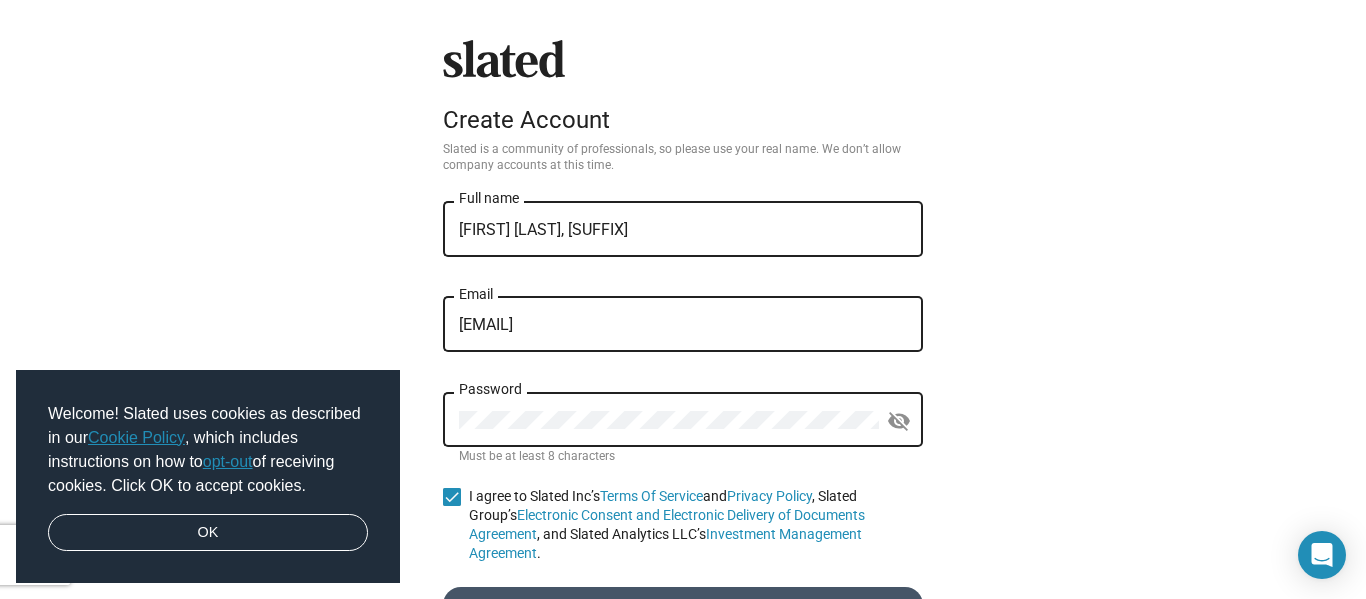click on "Create account" 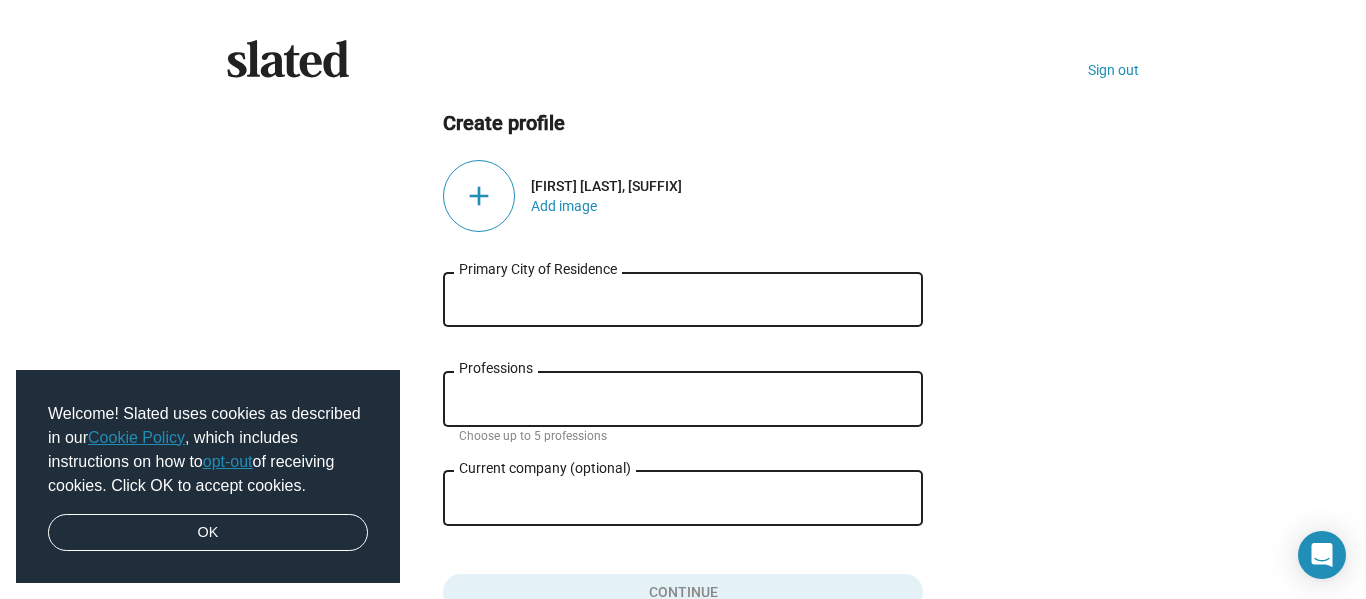 click on "Primary City of Residence" at bounding box center [683, 300] 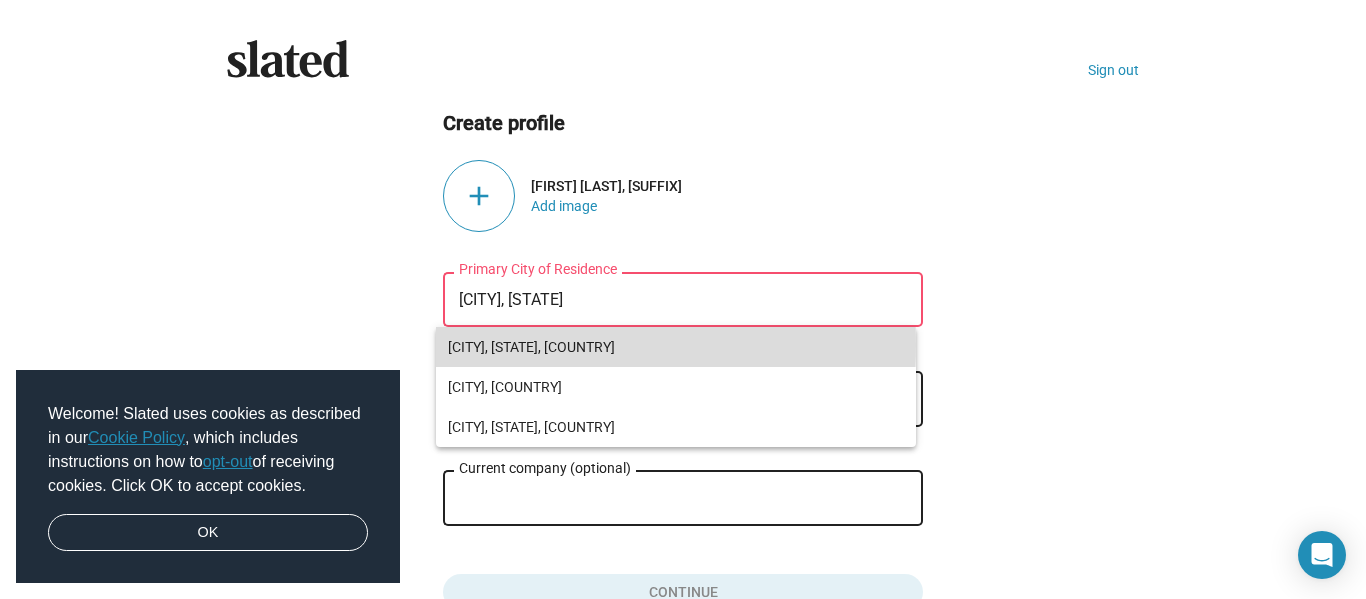 click on "[CITY], [STATE], [COUNTRY]" at bounding box center [676, 347] 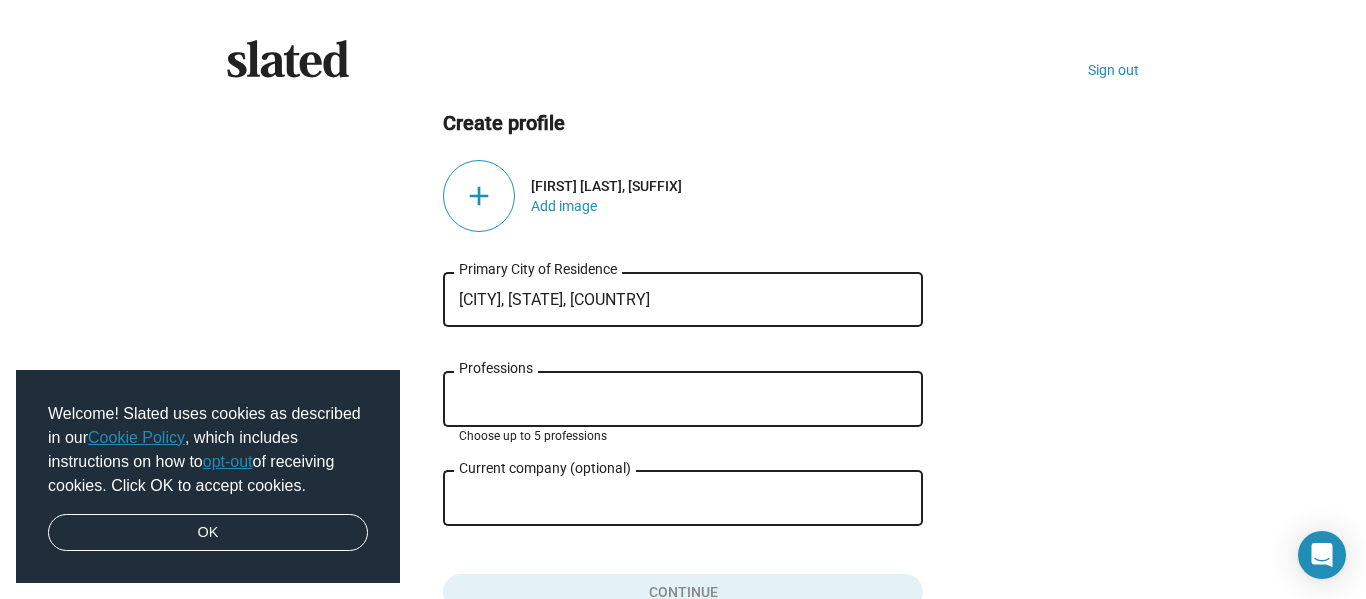click on "Professions" at bounding box center [687, 400] 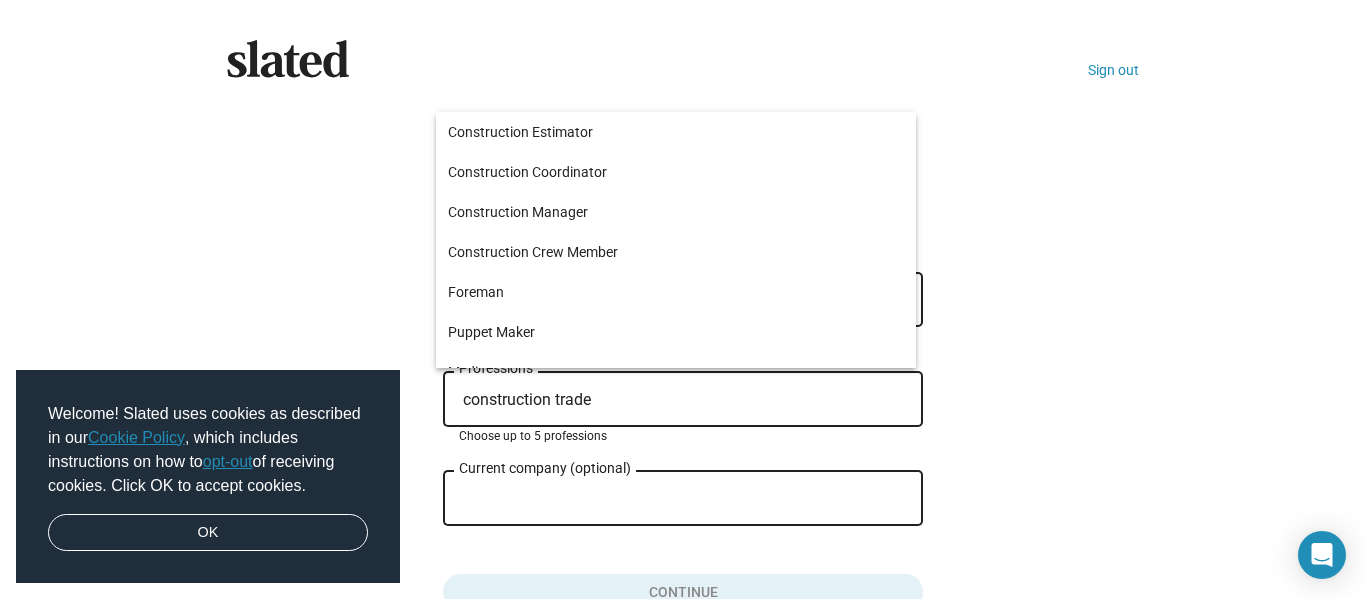 type on "construction trade" 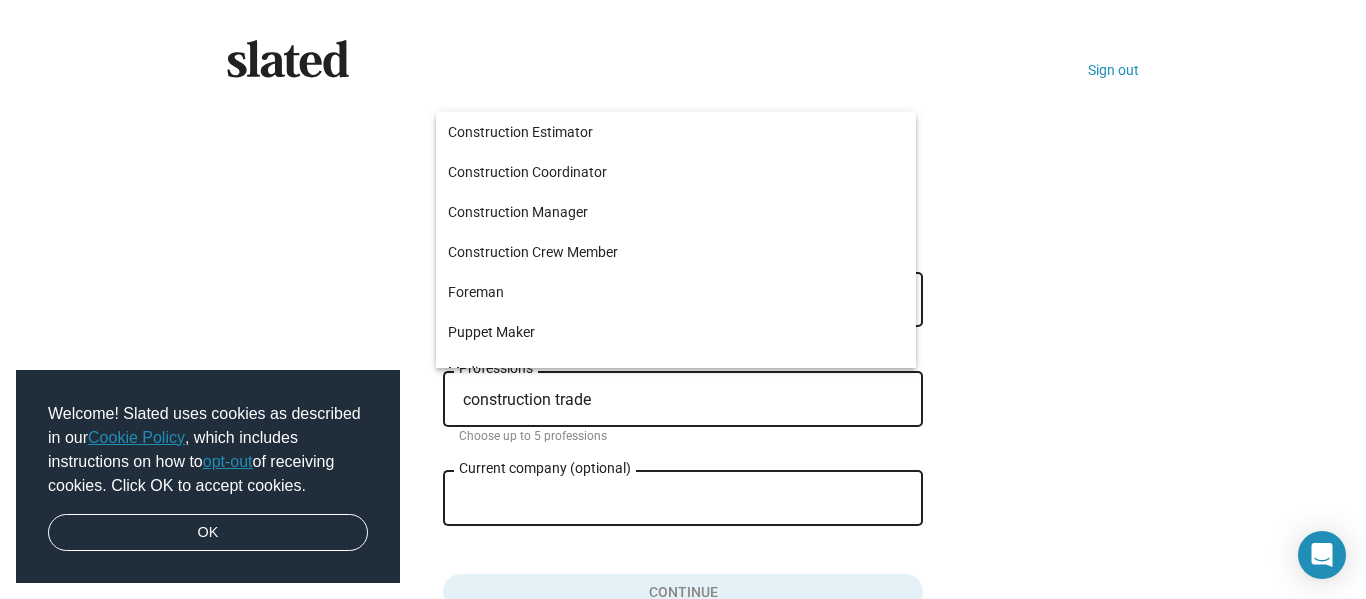 click on "Current company (optional)" at bounding box center (669, 499) 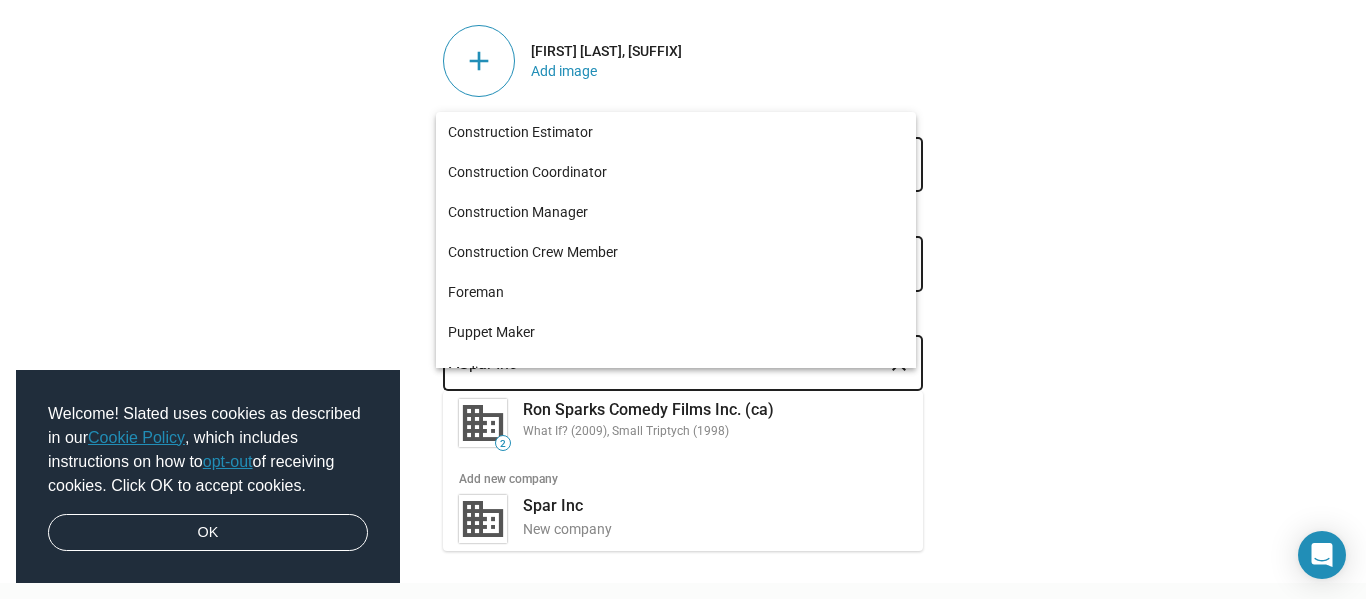 scroll, scrollTop: 139, scrollLeft: 0, axis: vertical 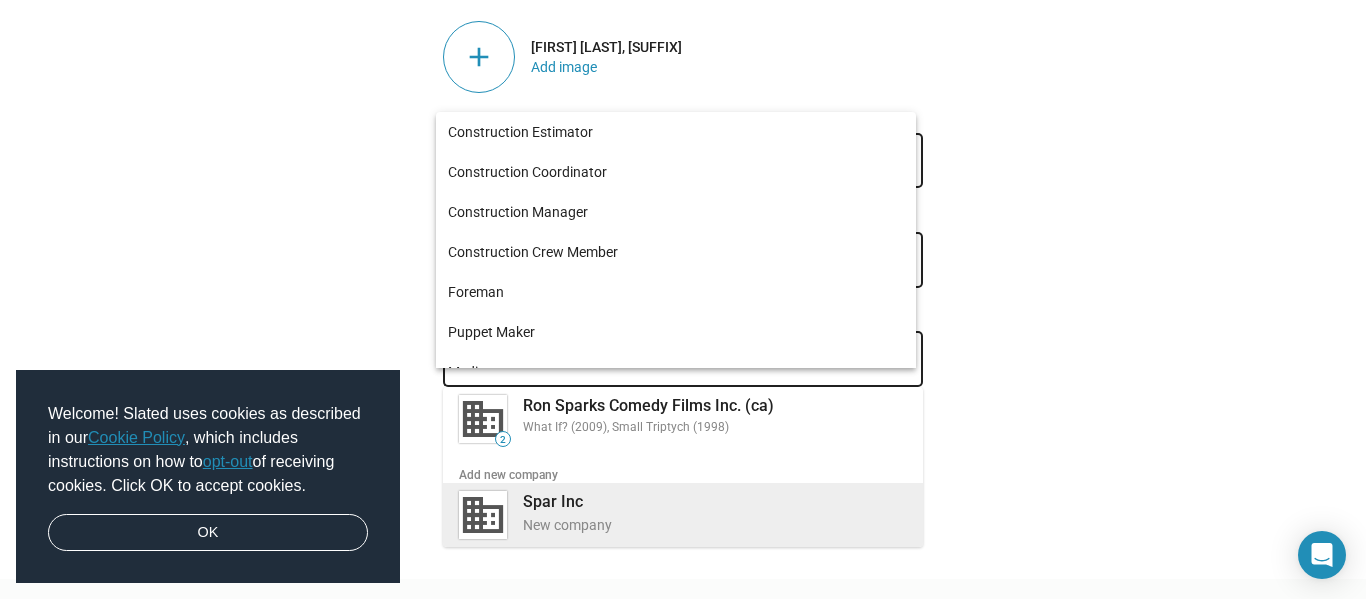 type on "Spar Inc" 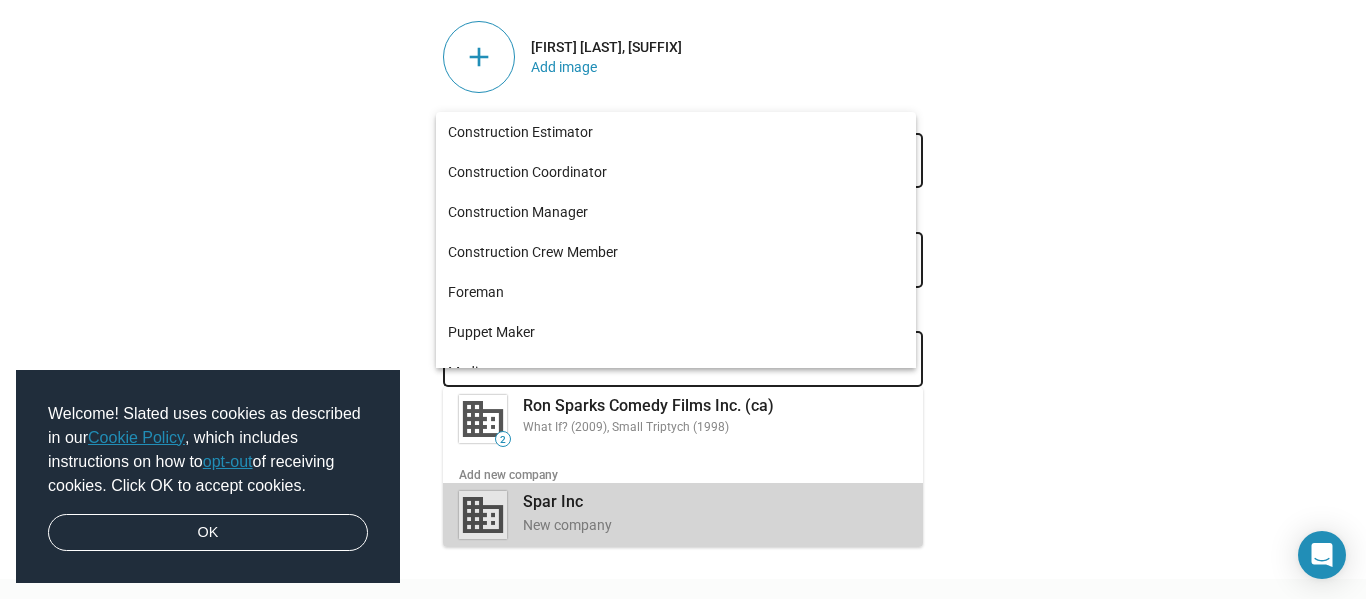click on "Spar Inc New company" at bounding box center [709, 513] 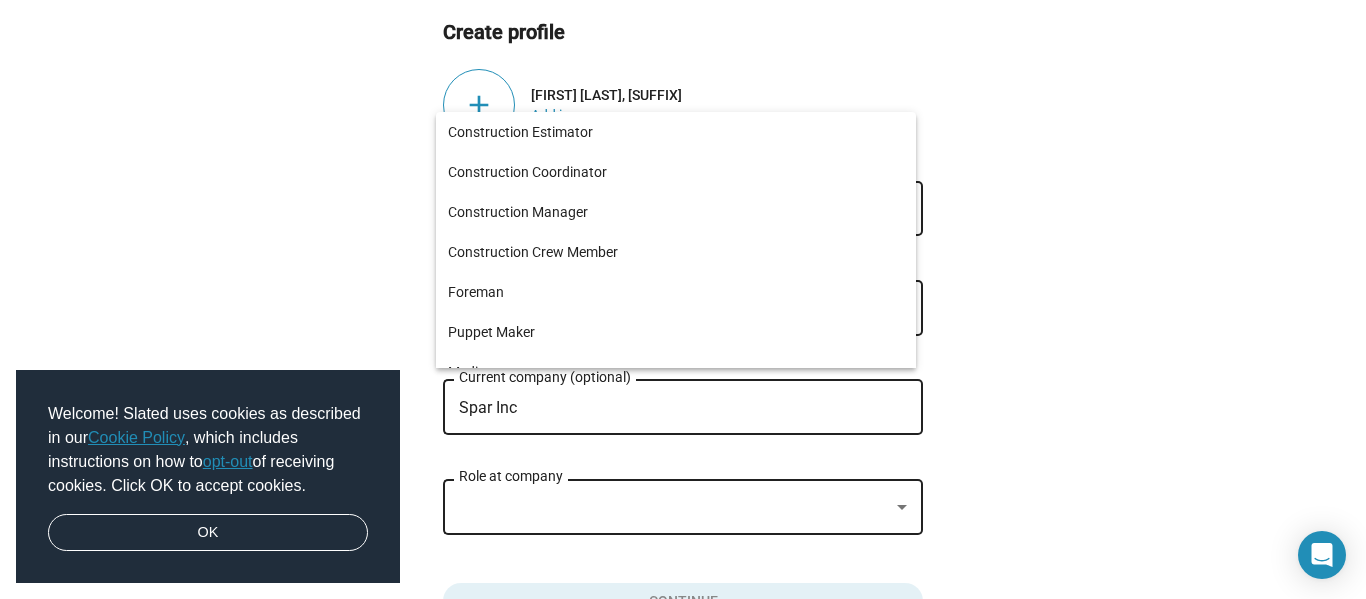 scroll, scrollTop: 89, scrollLeft: 0, axis: vertical 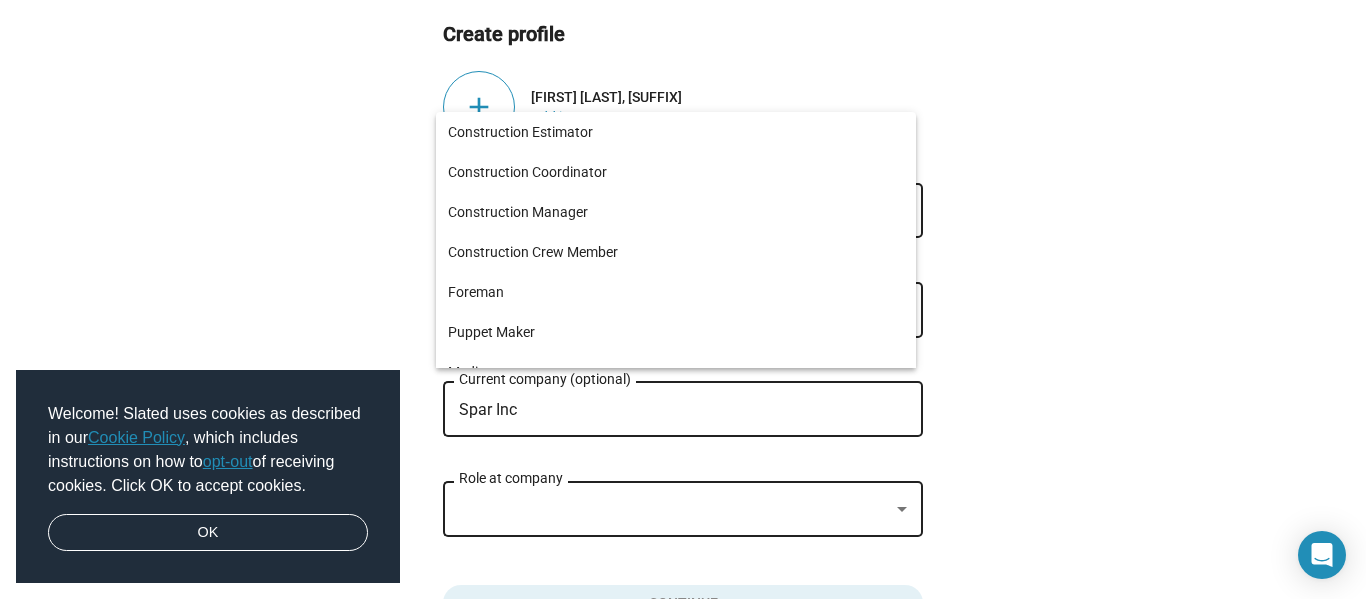 click on "Role at company" 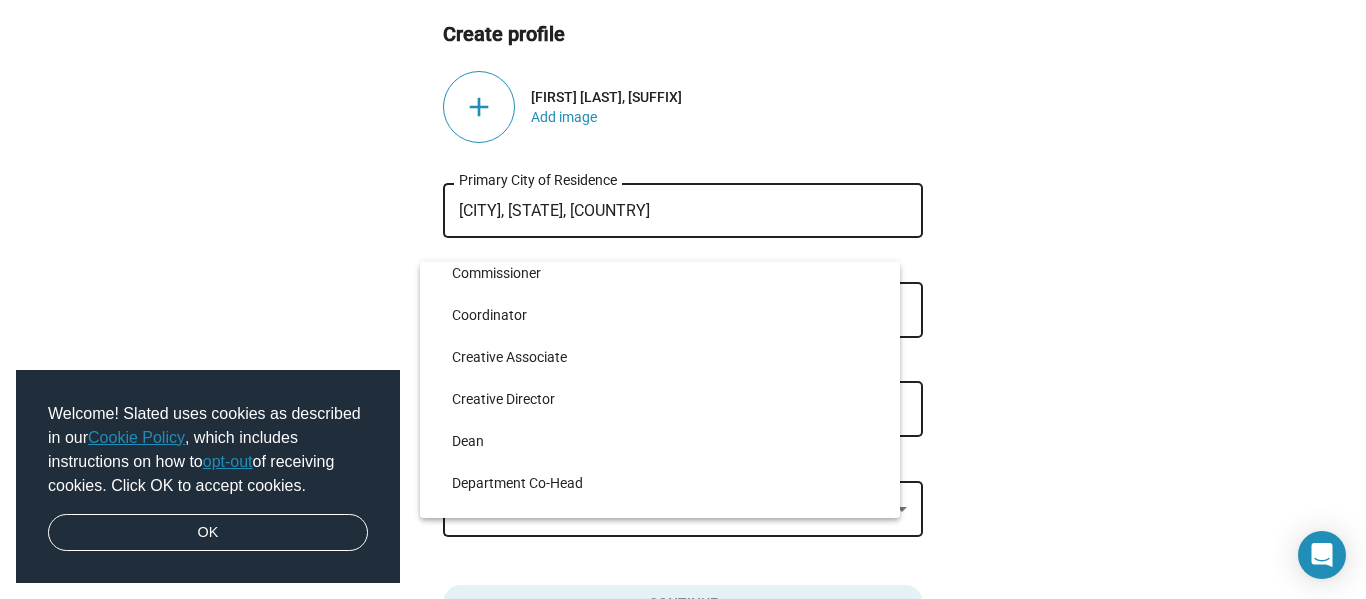 scroll, scrollTop: 2854, scrollLeft: 0, axis: vertical 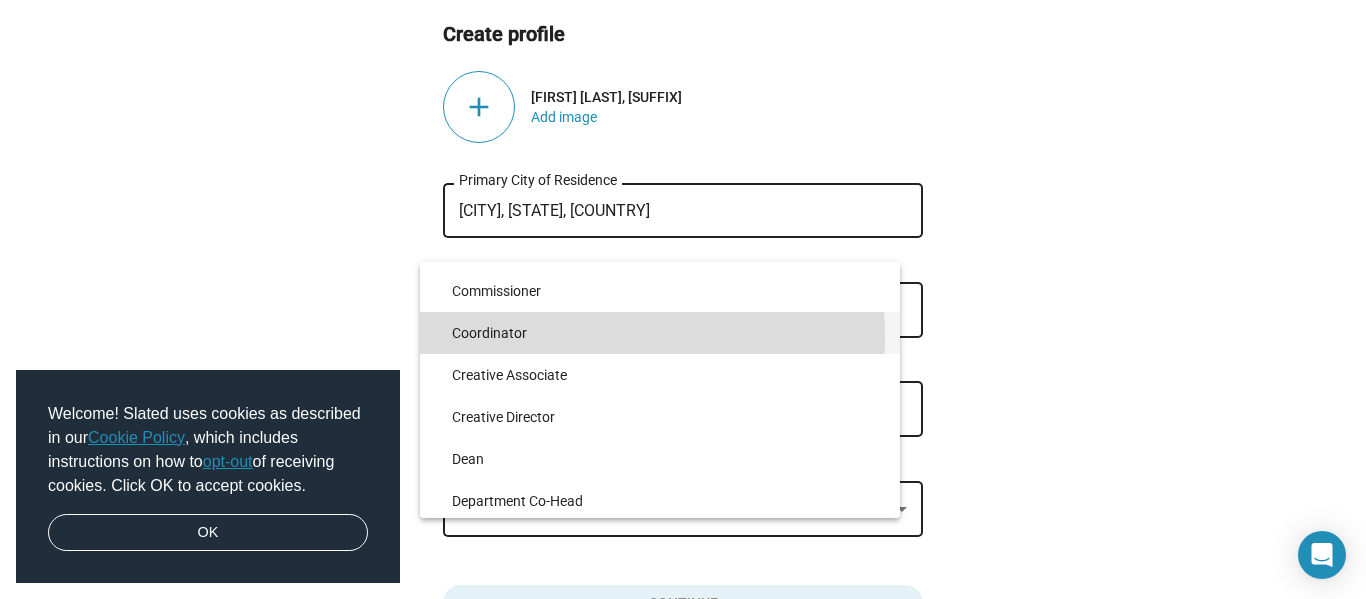 click on "Coordinator" at bounding box center [668, 333] 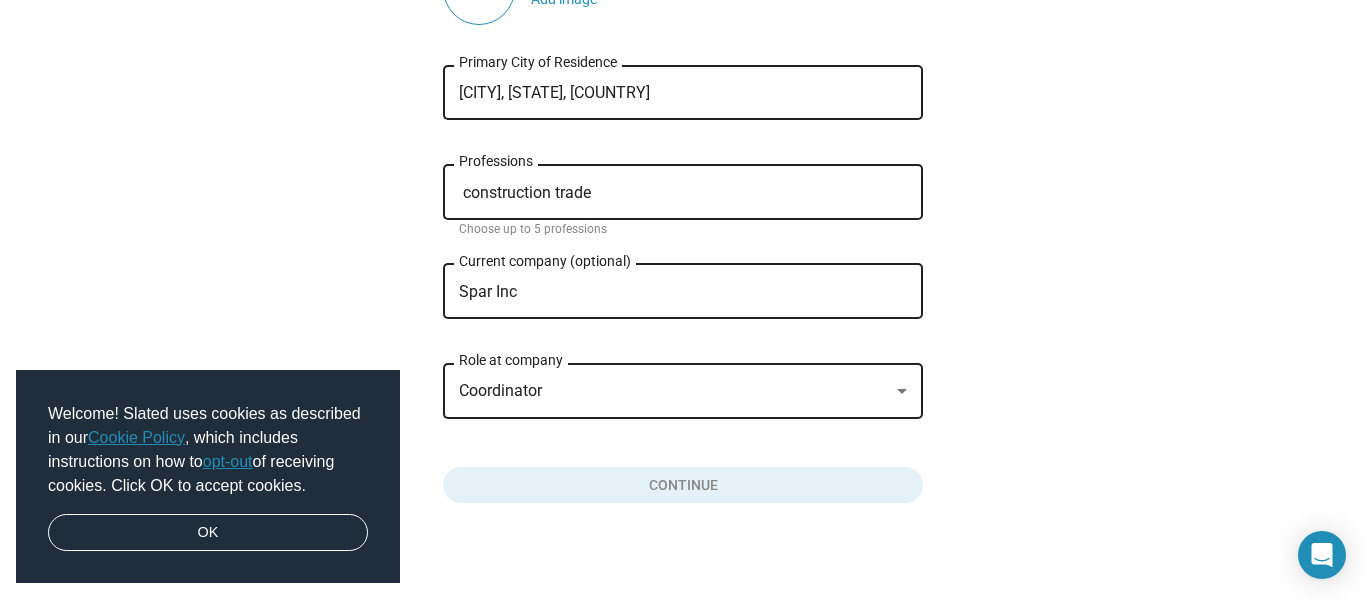 scroll, scrollTop: 209, scrollLeft: 0, axis: vertical 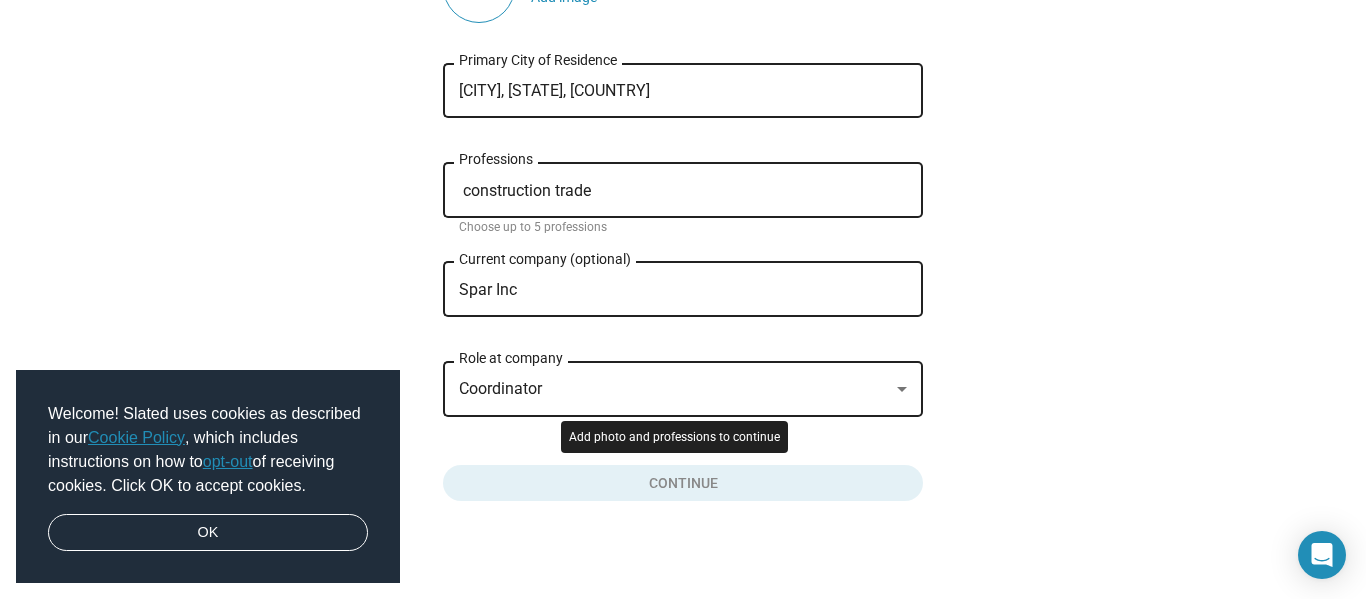 click 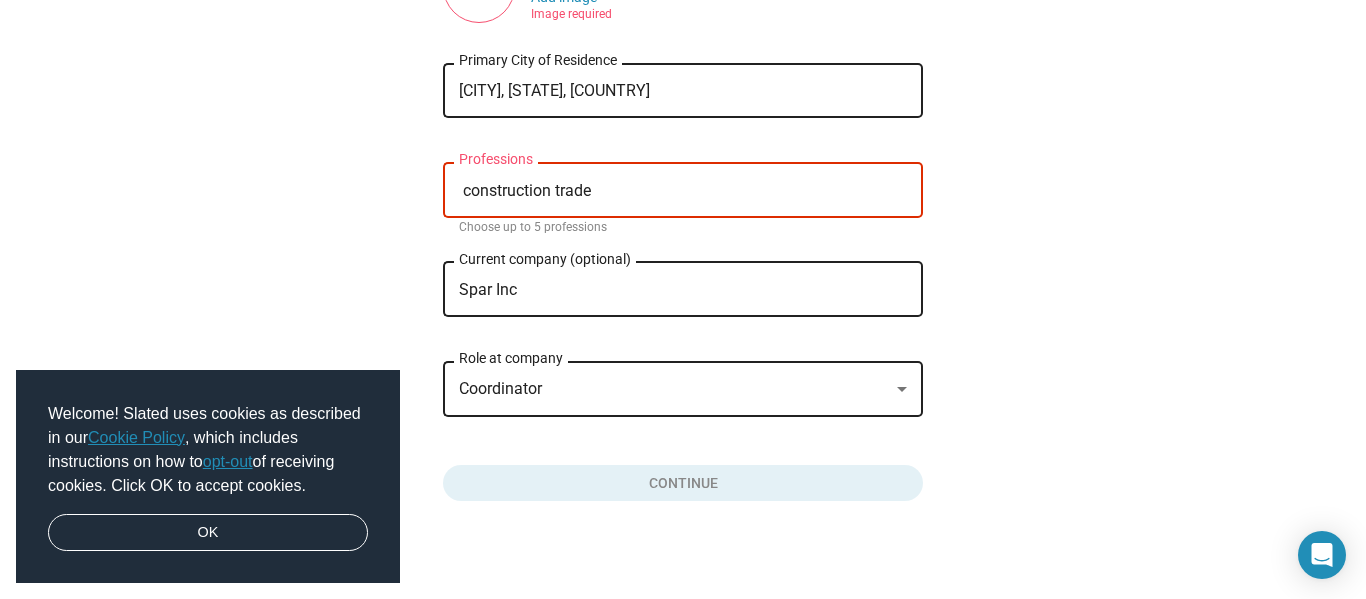 click on "construction trade Professions" 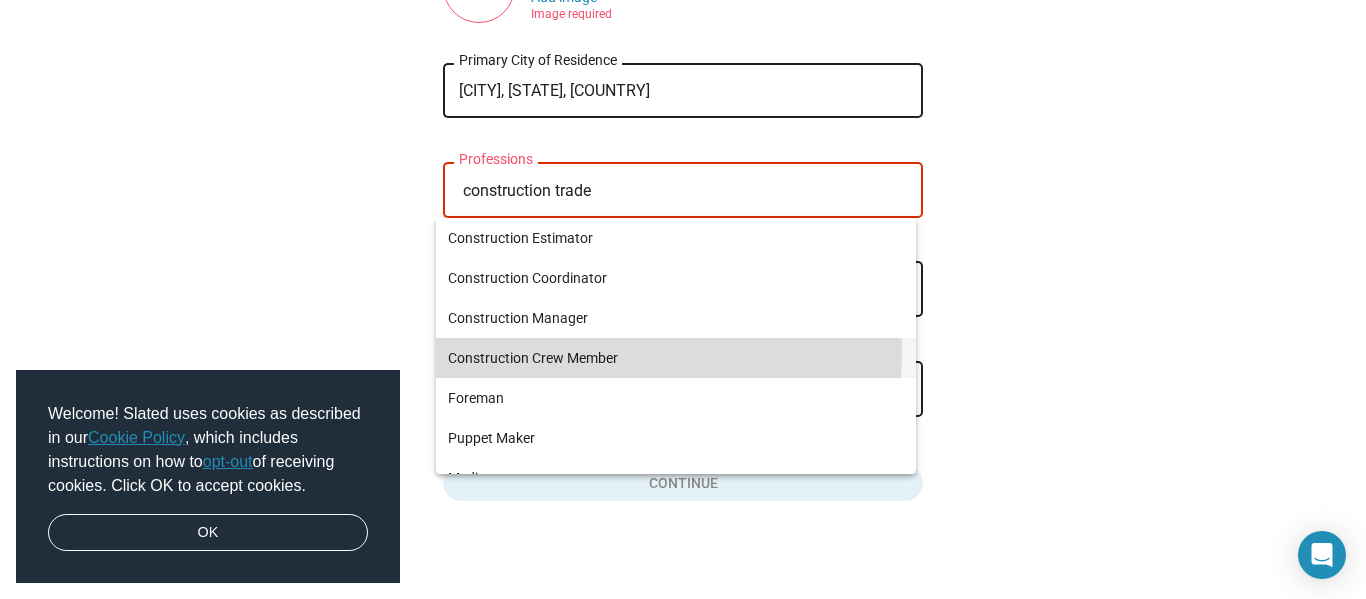 click on "Construction Crew Member" at bounding box center (676, 358) 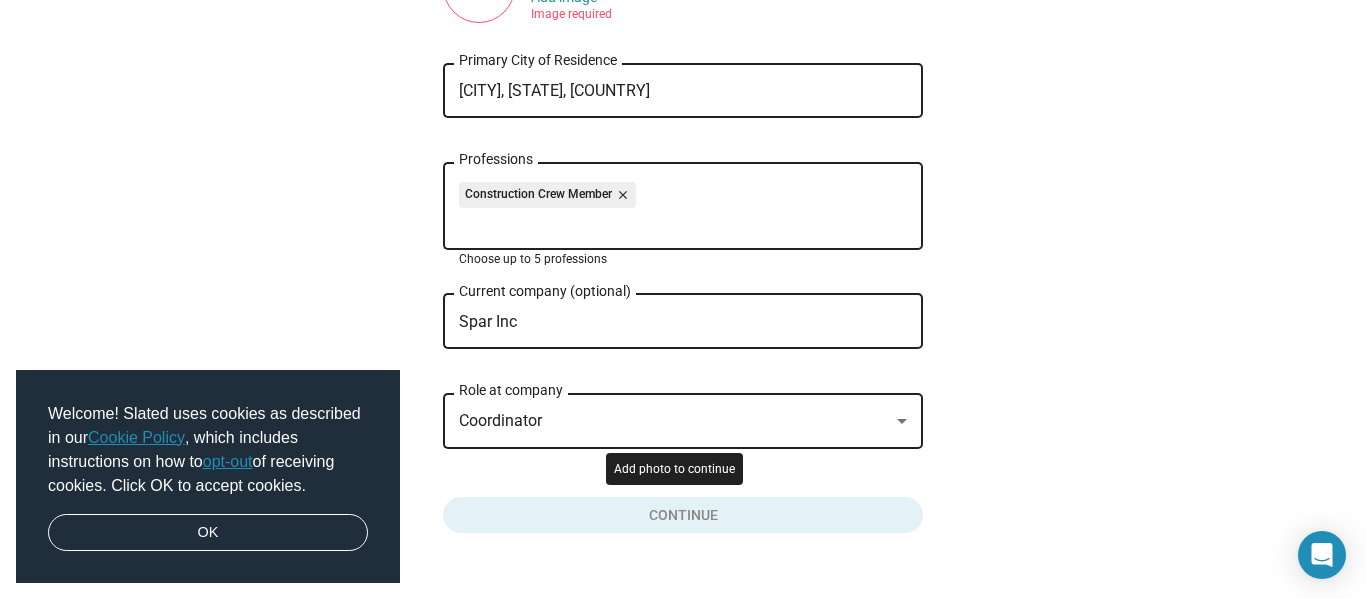 click 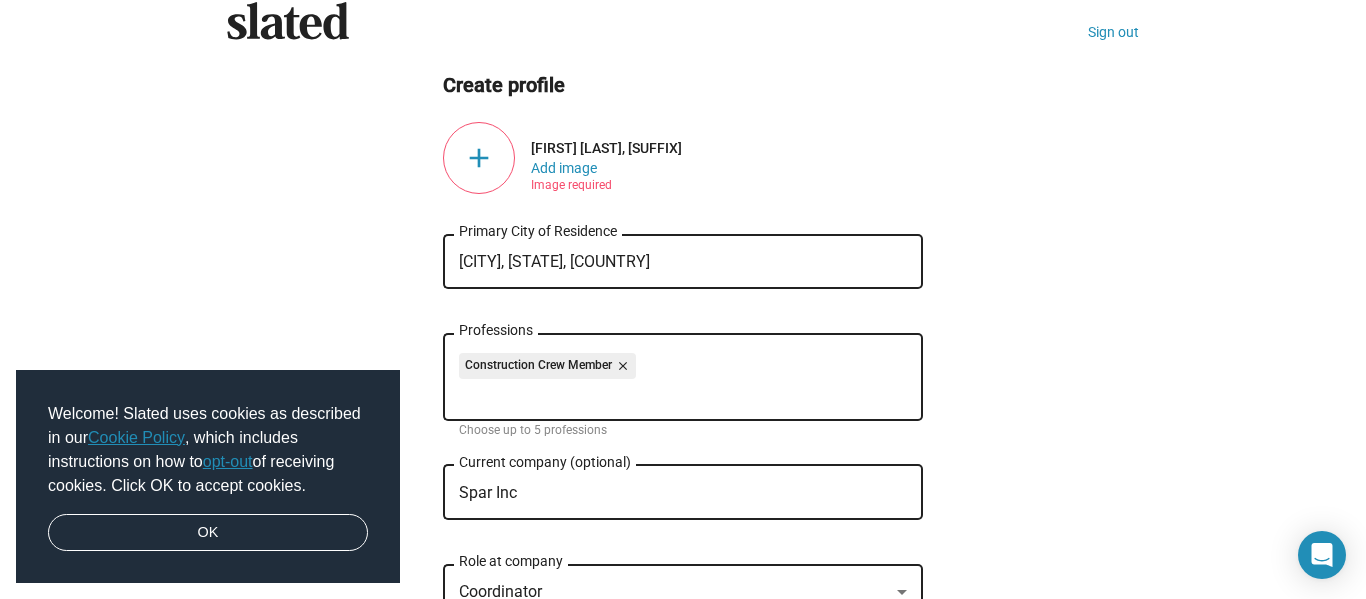 scroll, scrollTop: 36, scrollLeft: 0, axis: vertical 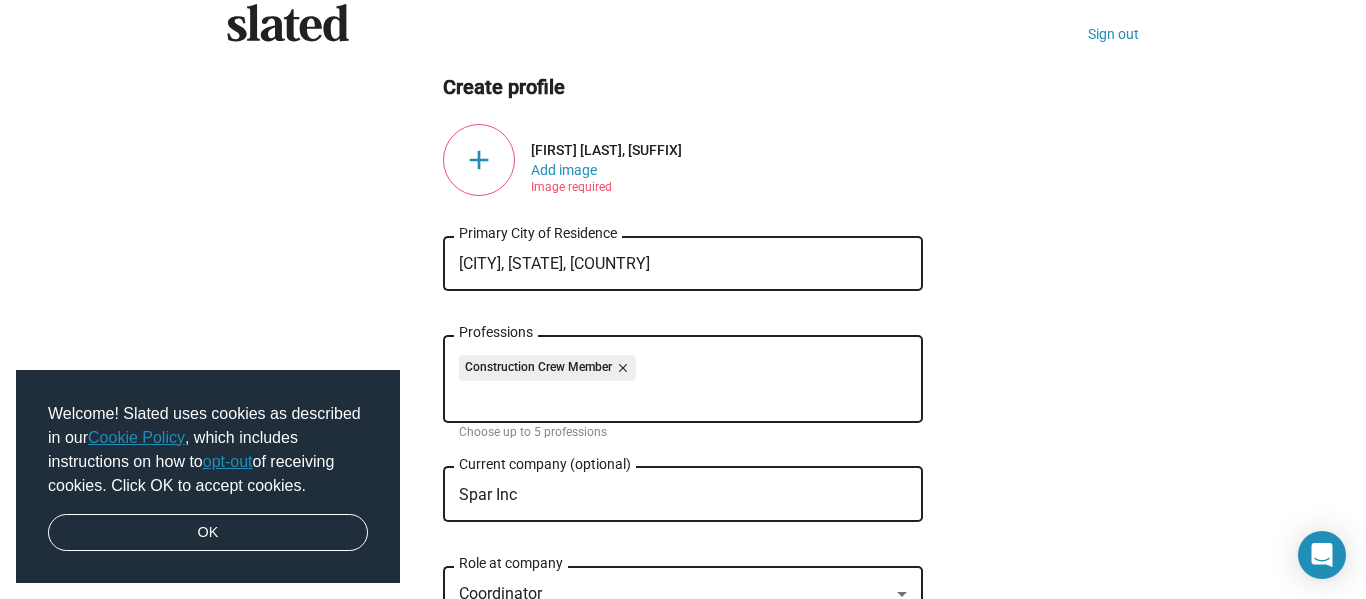 click on "add" 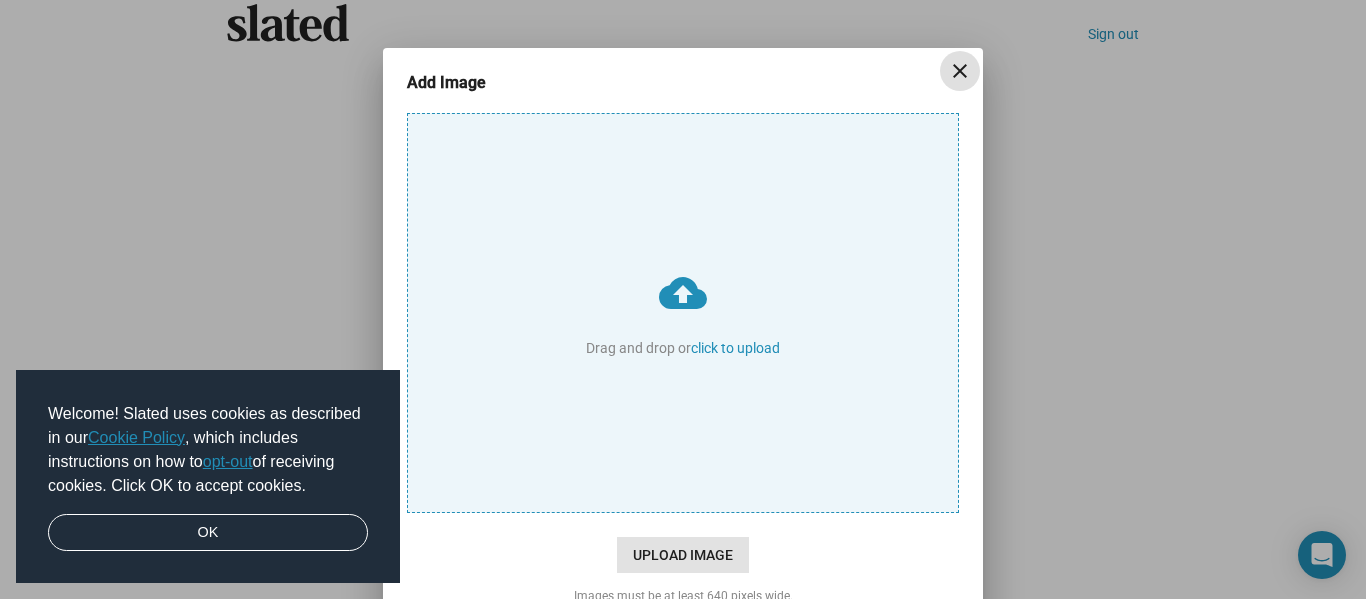 click on "Upload Image" 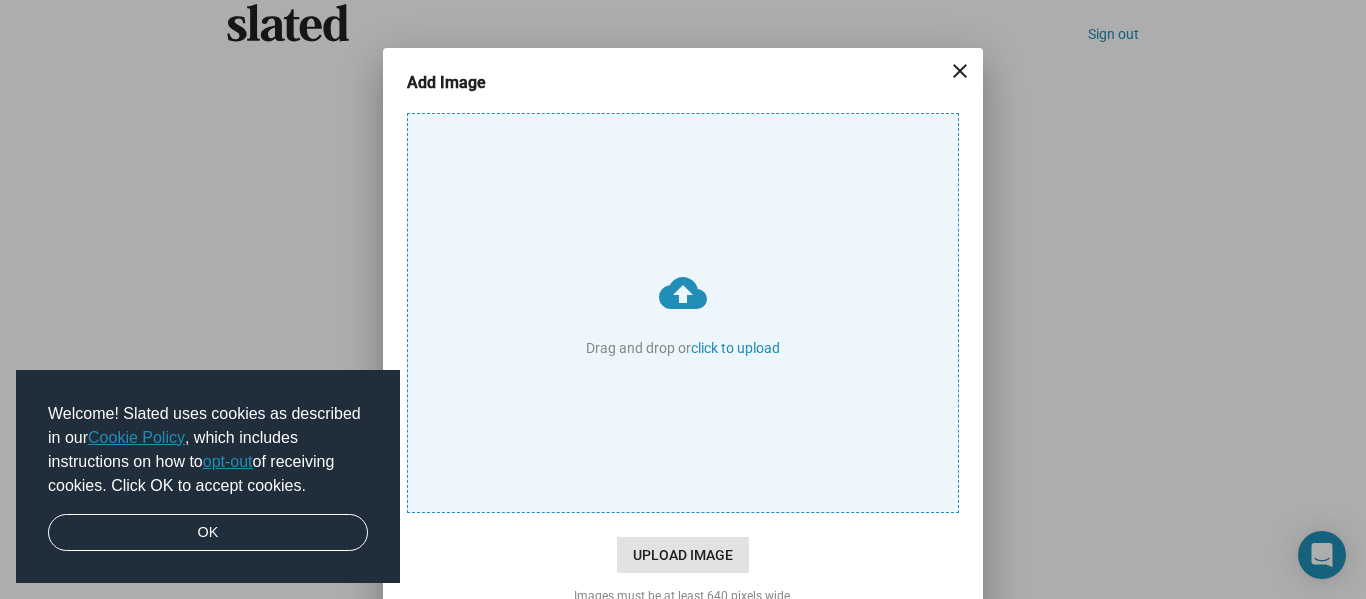 type on "C:\fakepath\FOC_Screenshot.jpg" 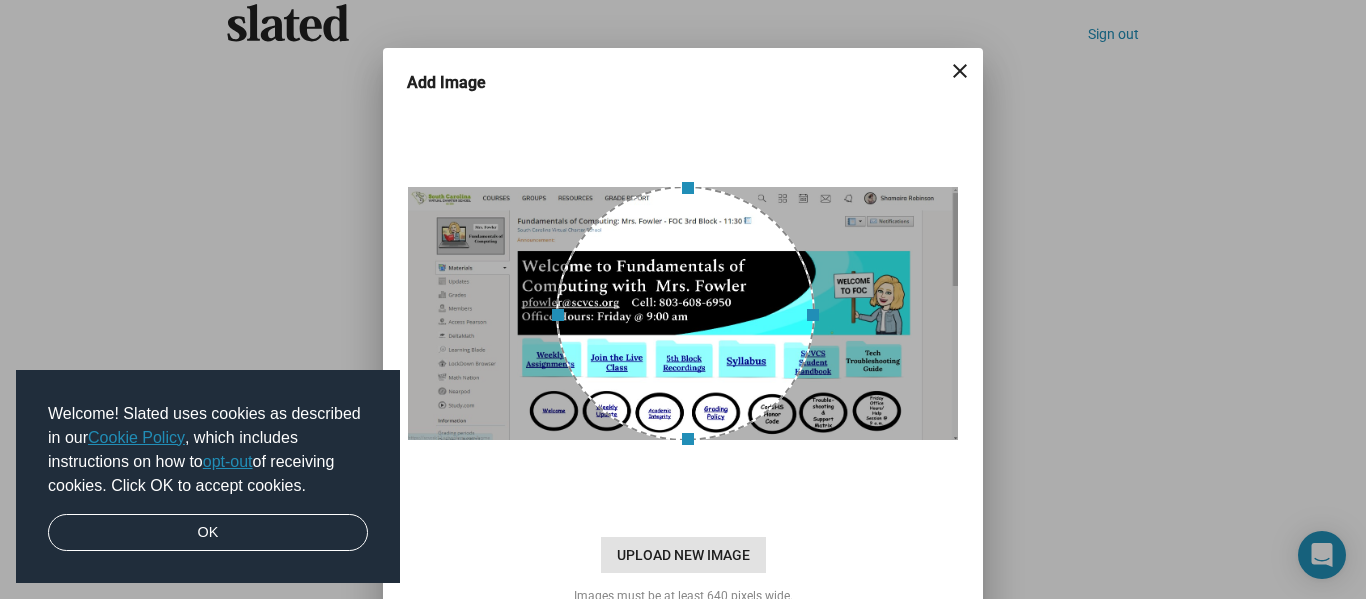 click on "Upload New Image" 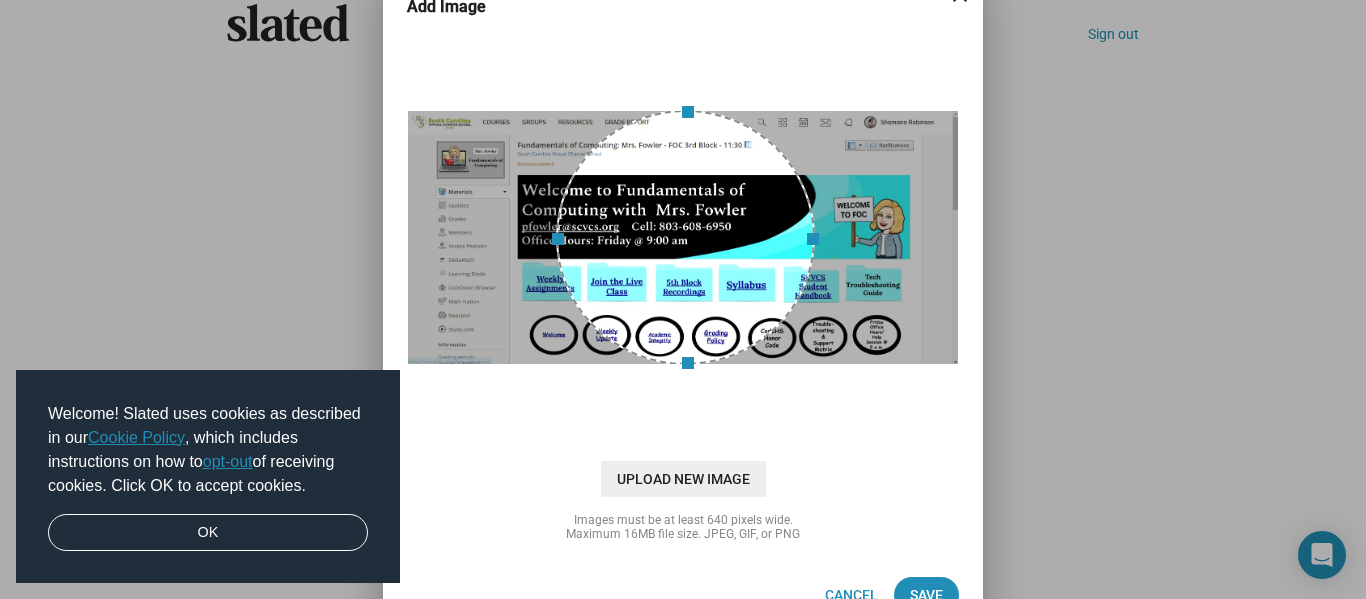 scroll, scrollTop: 114, scrollLeft: 0, axis: vertical 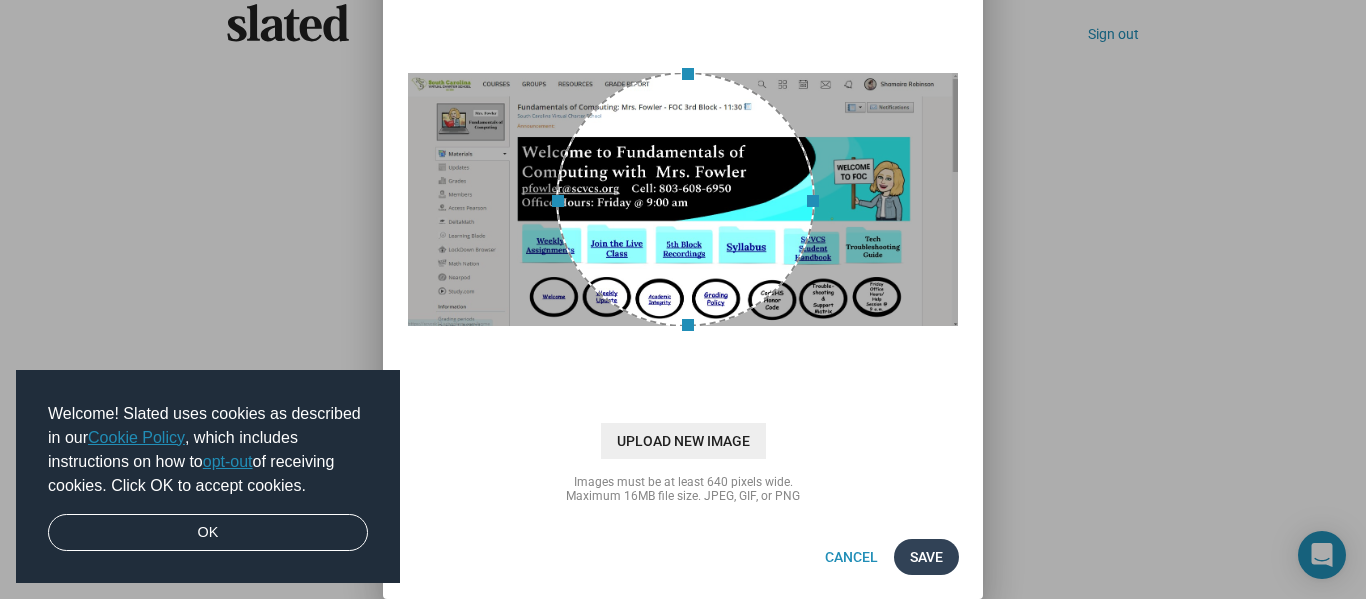 click on "Save" 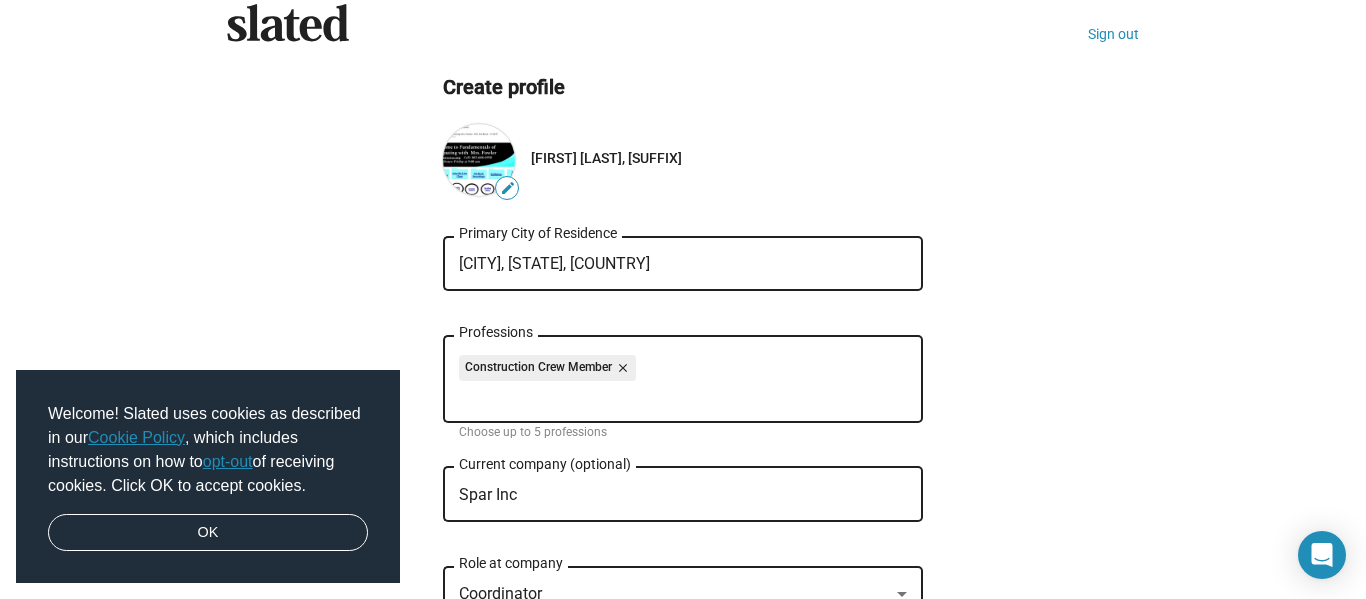 click on "edit" 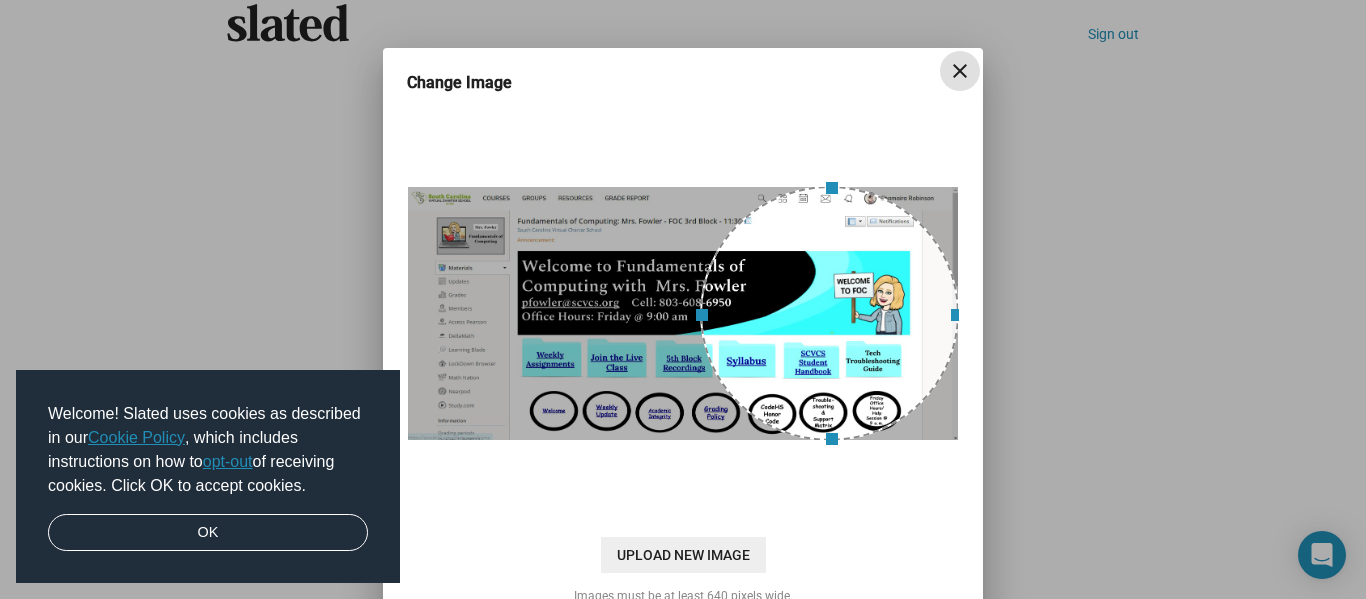 drag, startPoint x: 672, startPoint y: 306, endPoint x: 861, endPoint y: 322, distance: 189.67604 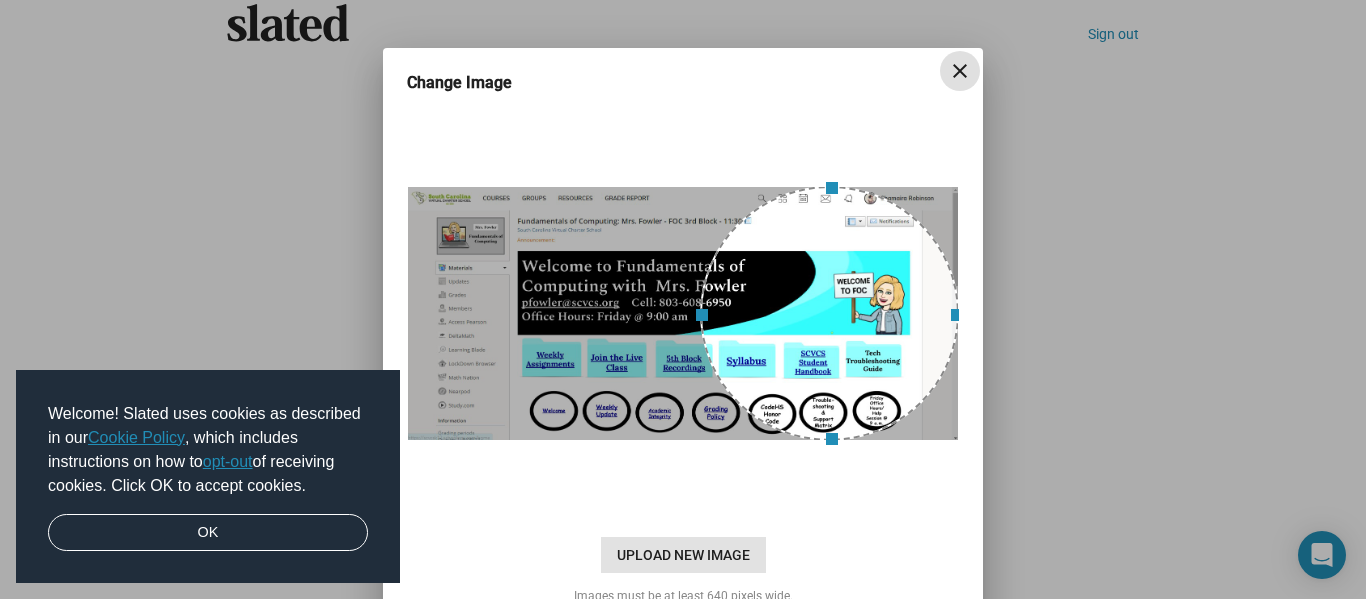 click on "Upload New Image" 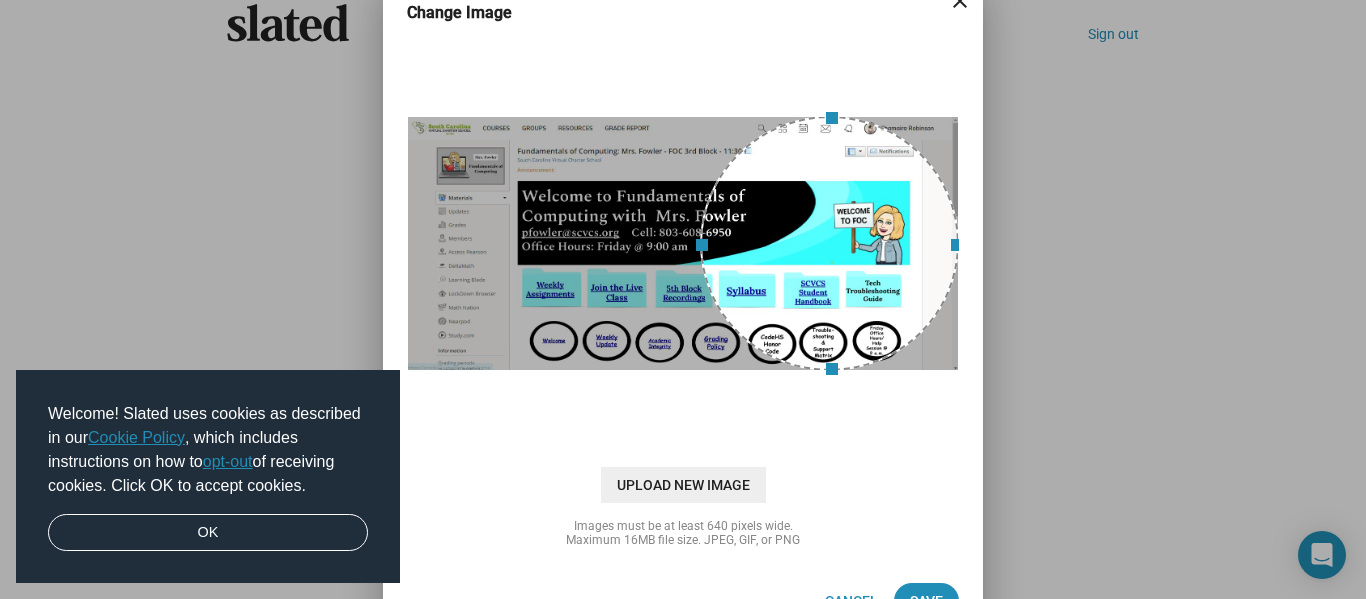 scroll, scrollTop: 114, scrollLeft: 0, axis: vertical 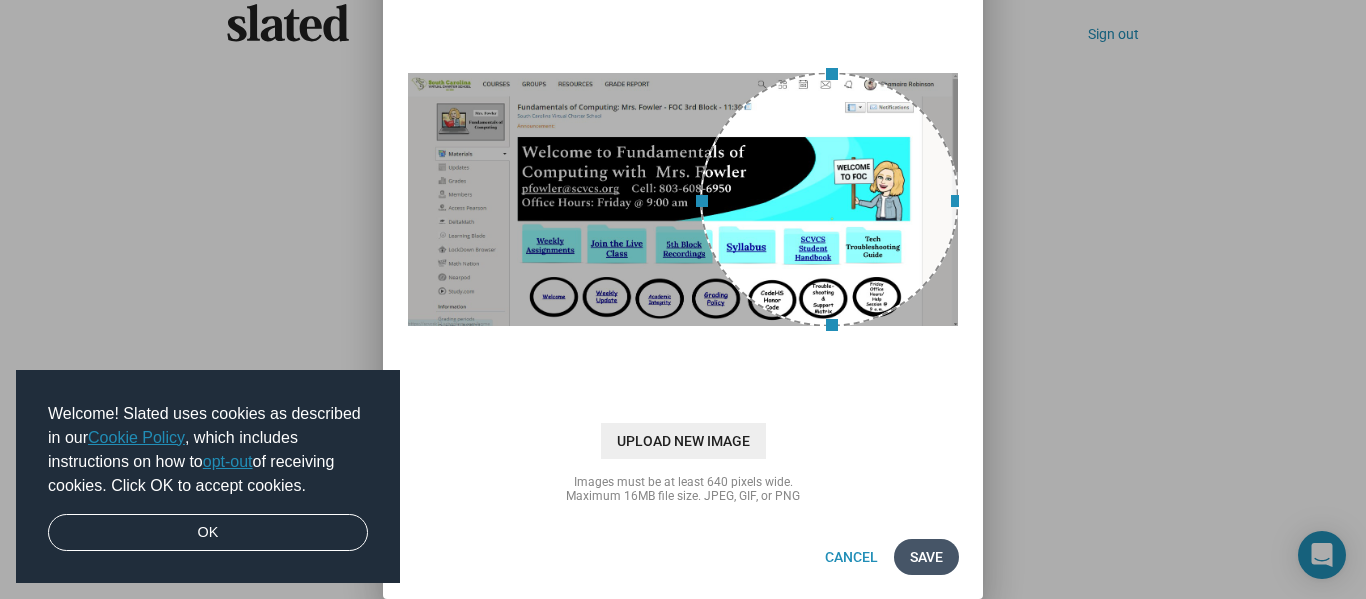 click on "Save" 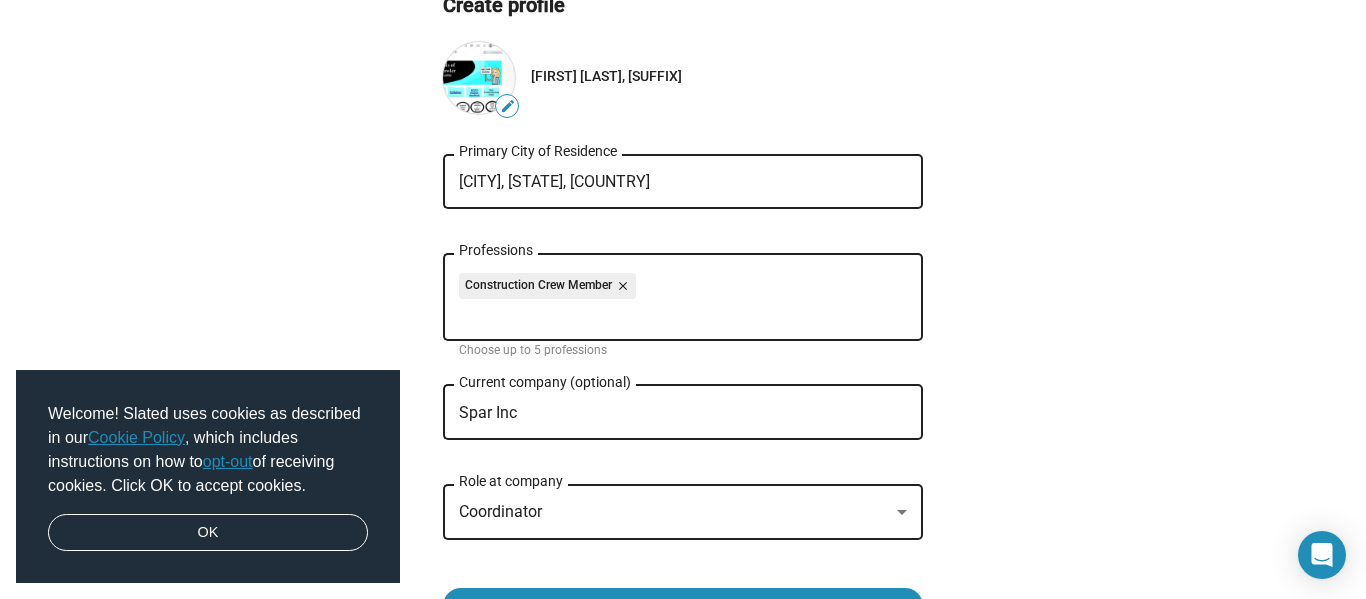 scroll, scrollTop: 251, scrollLeft: 0, axis: vertical 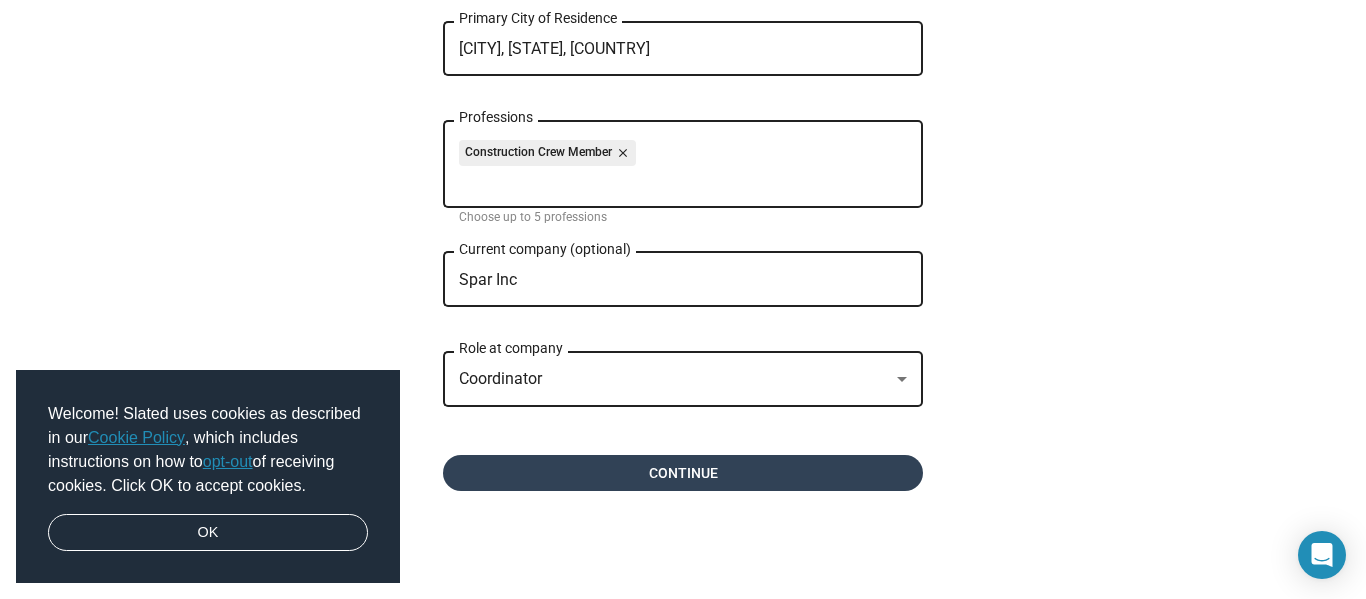 click on "Continue" 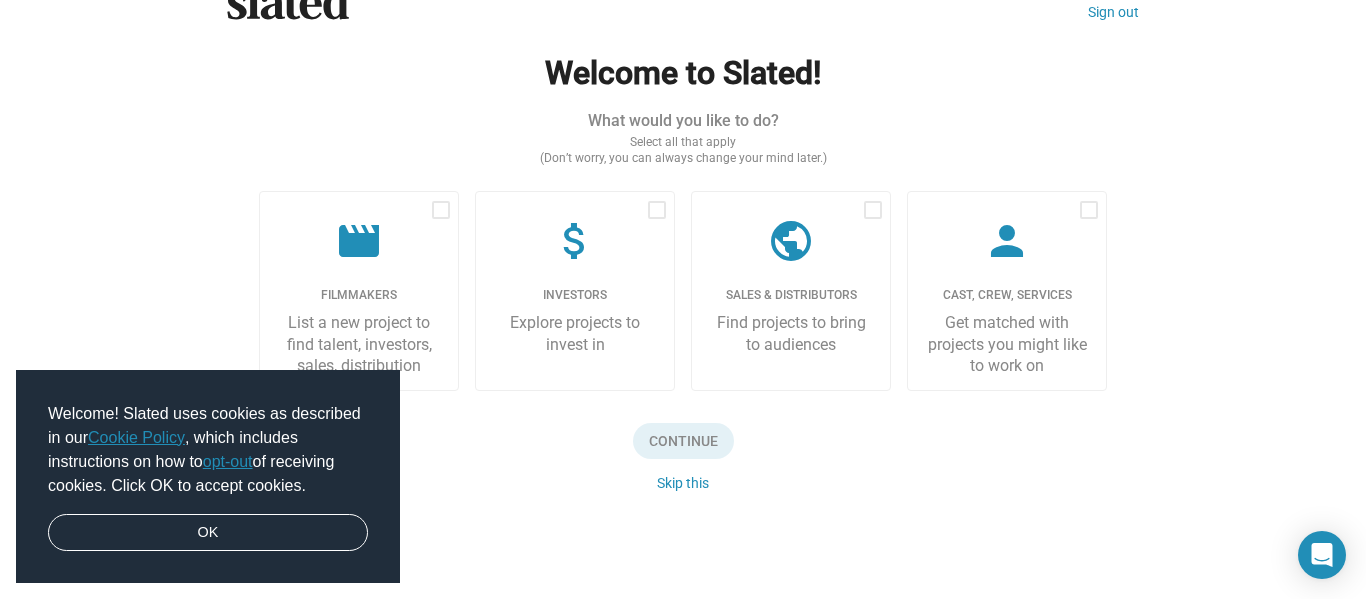 scroll, scrollTop: 59, scrollLeft: 0, axis: vertical 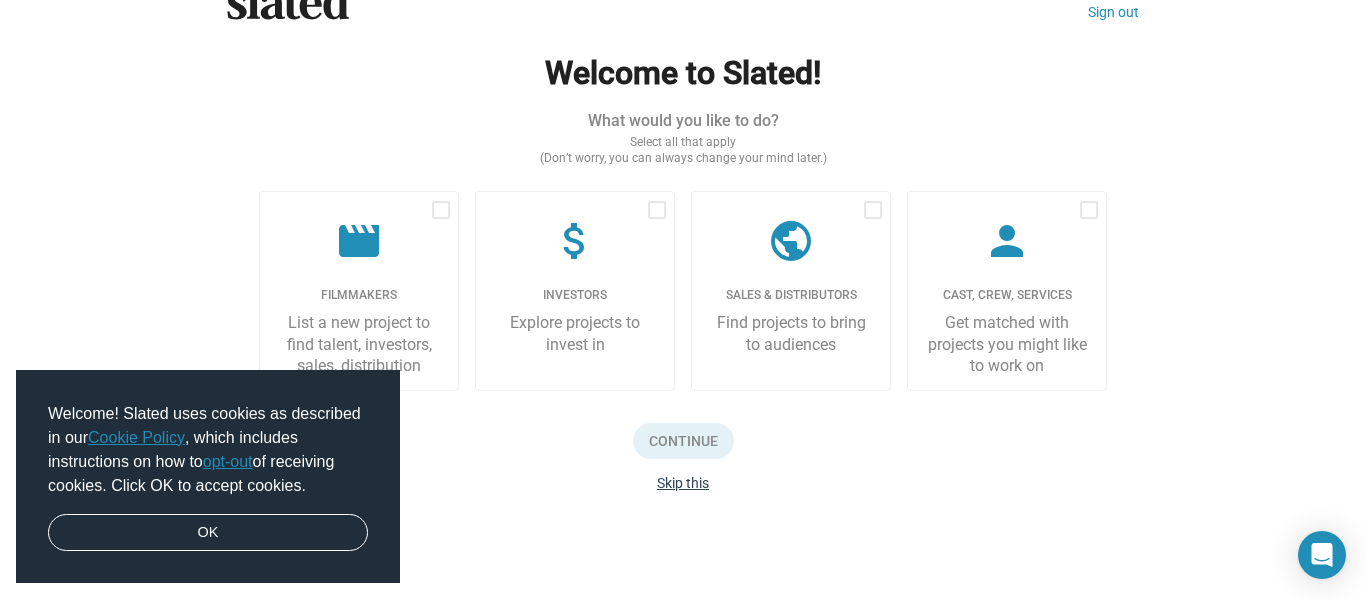 click on "Skip this" 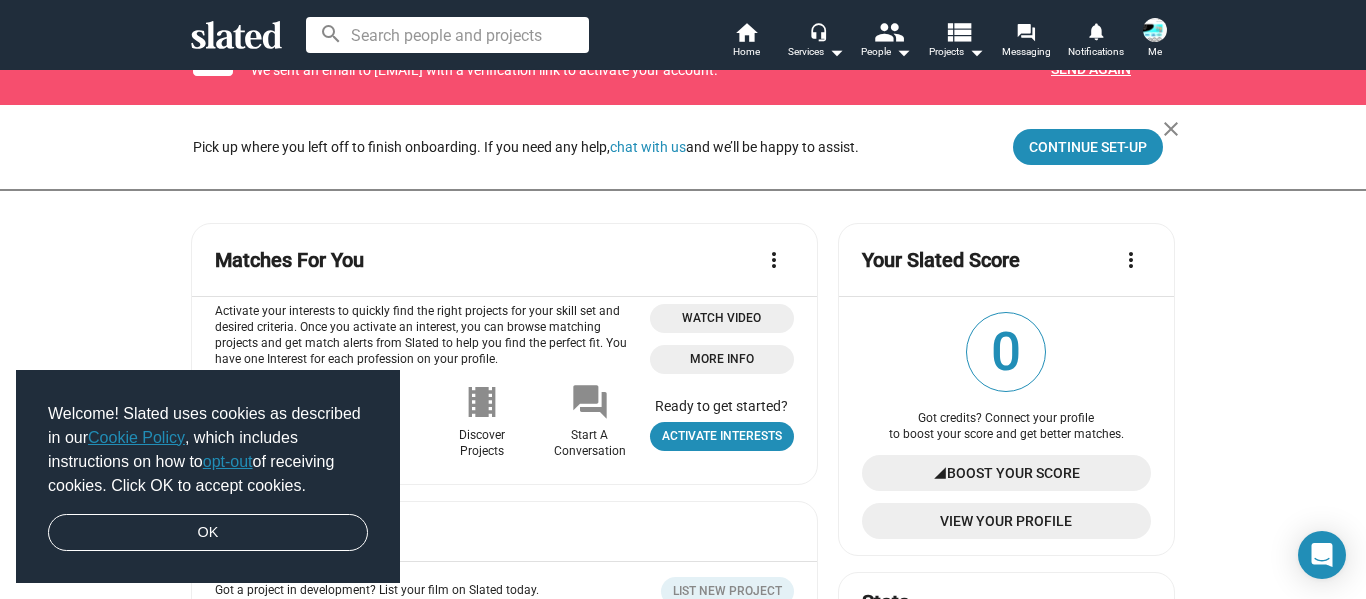 scroll, scrollTop: 0, scrollLeft: 0, axis: both 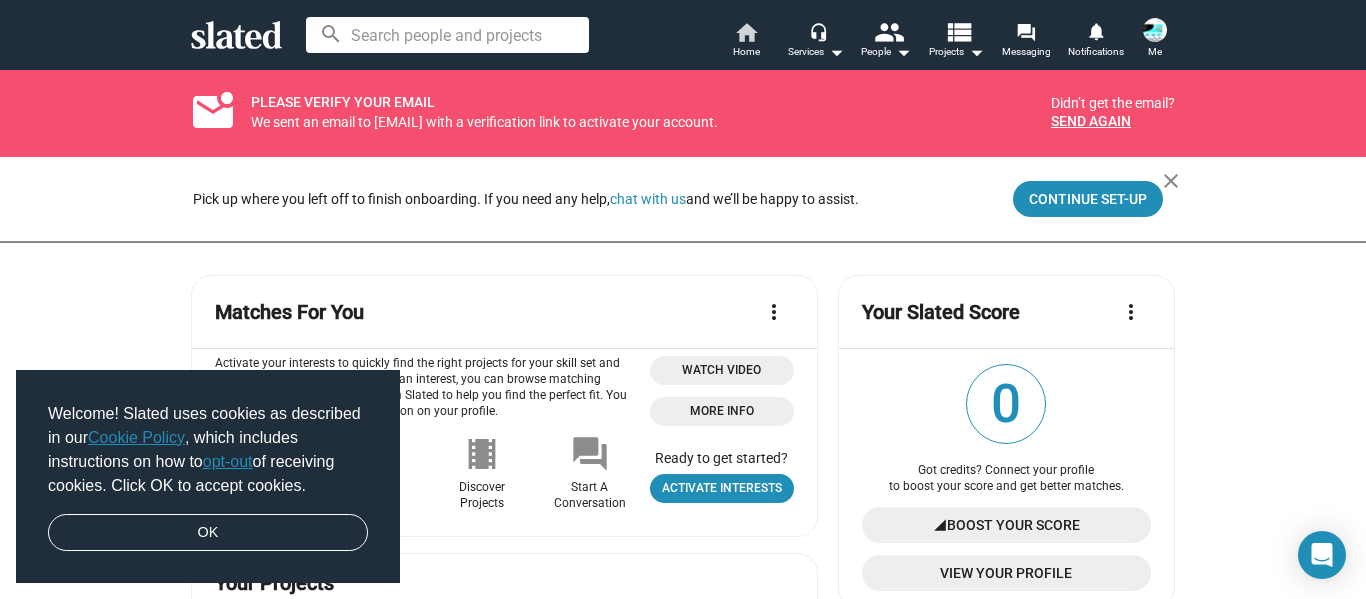 click on "Home" at bounding box center (746, 52) 